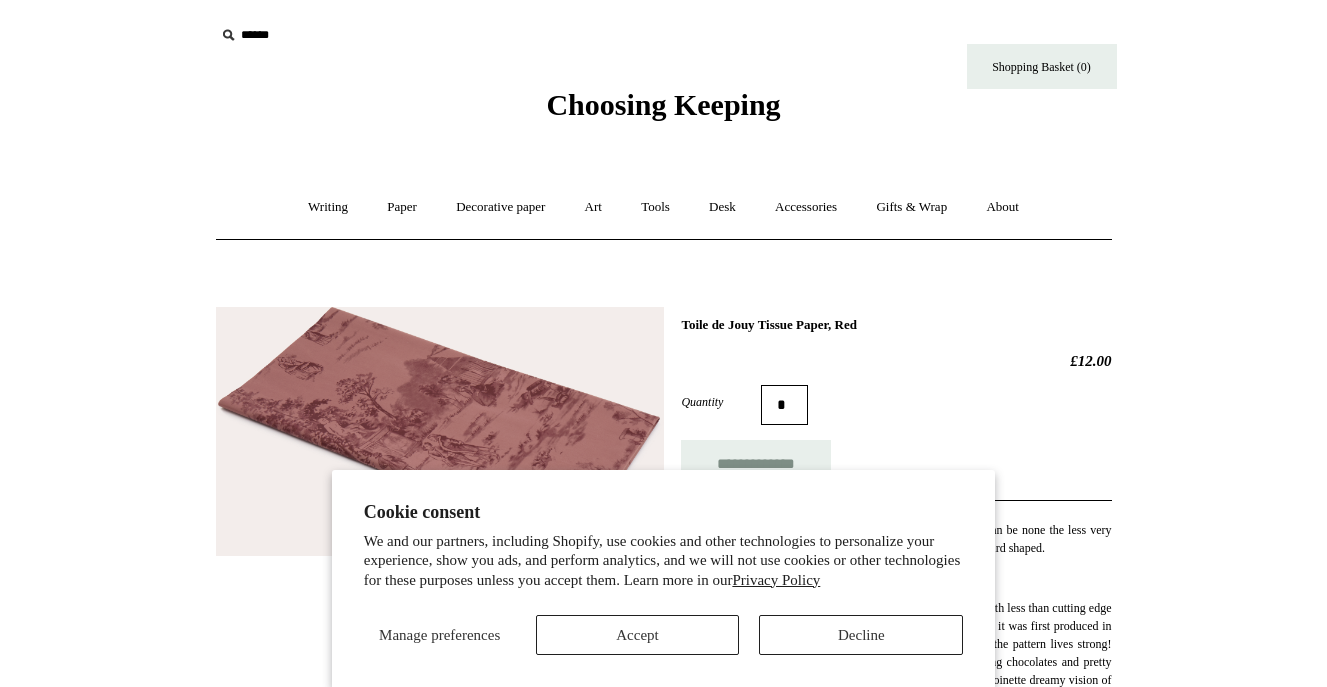 scroll, scrollTop: 0, scrollLeft: 0, axis: both 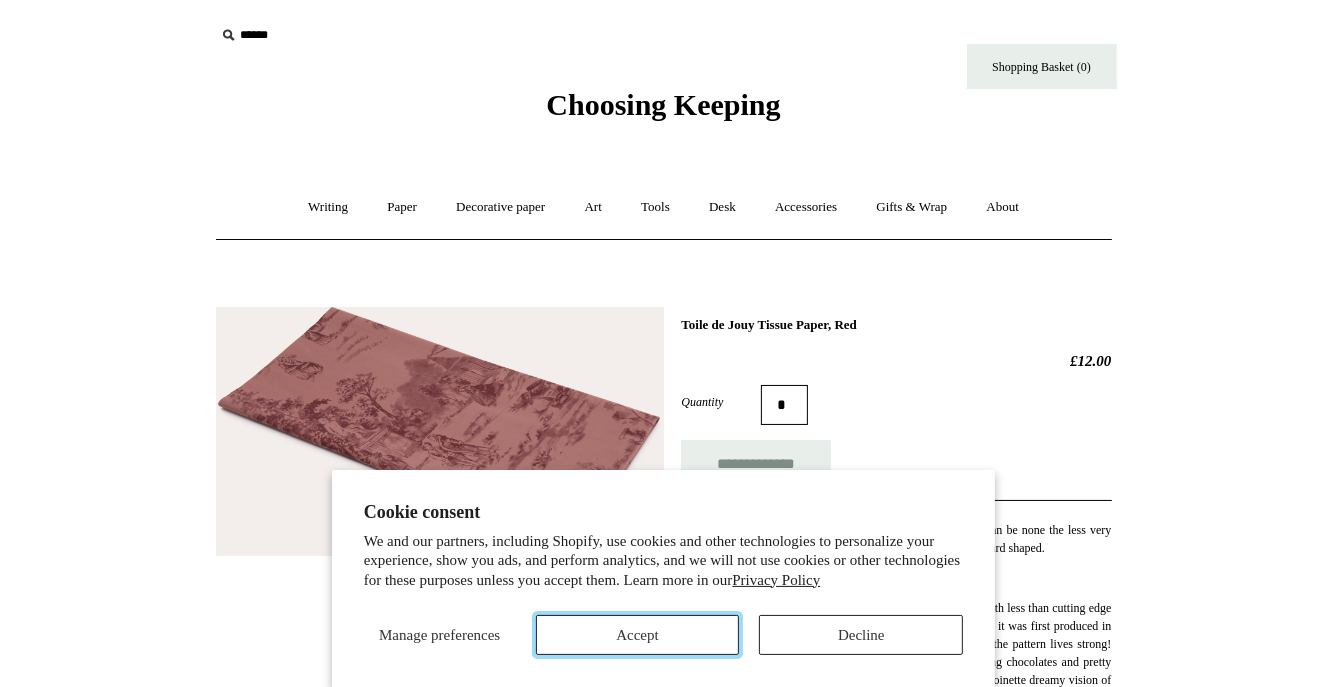 click on "Accept" at bounding box center [638, 635] 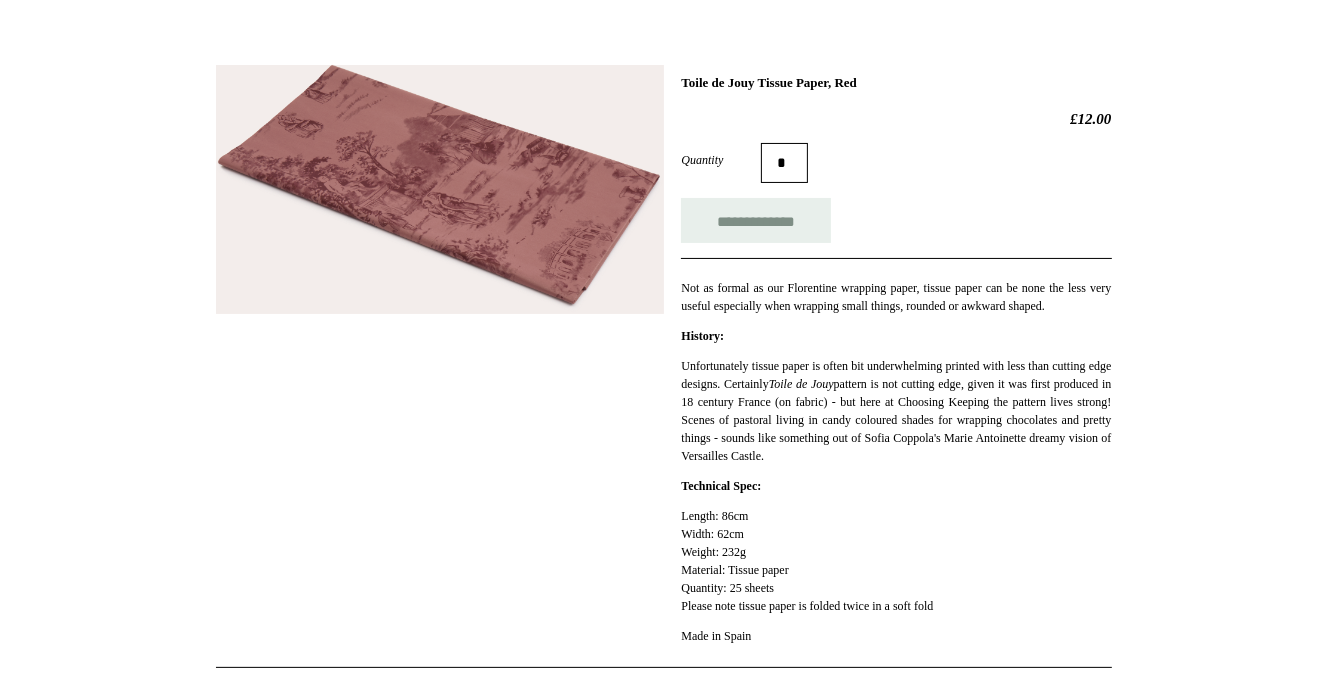 scroll, scrollTop: 172, scrollLeft: 0, axis: vertical 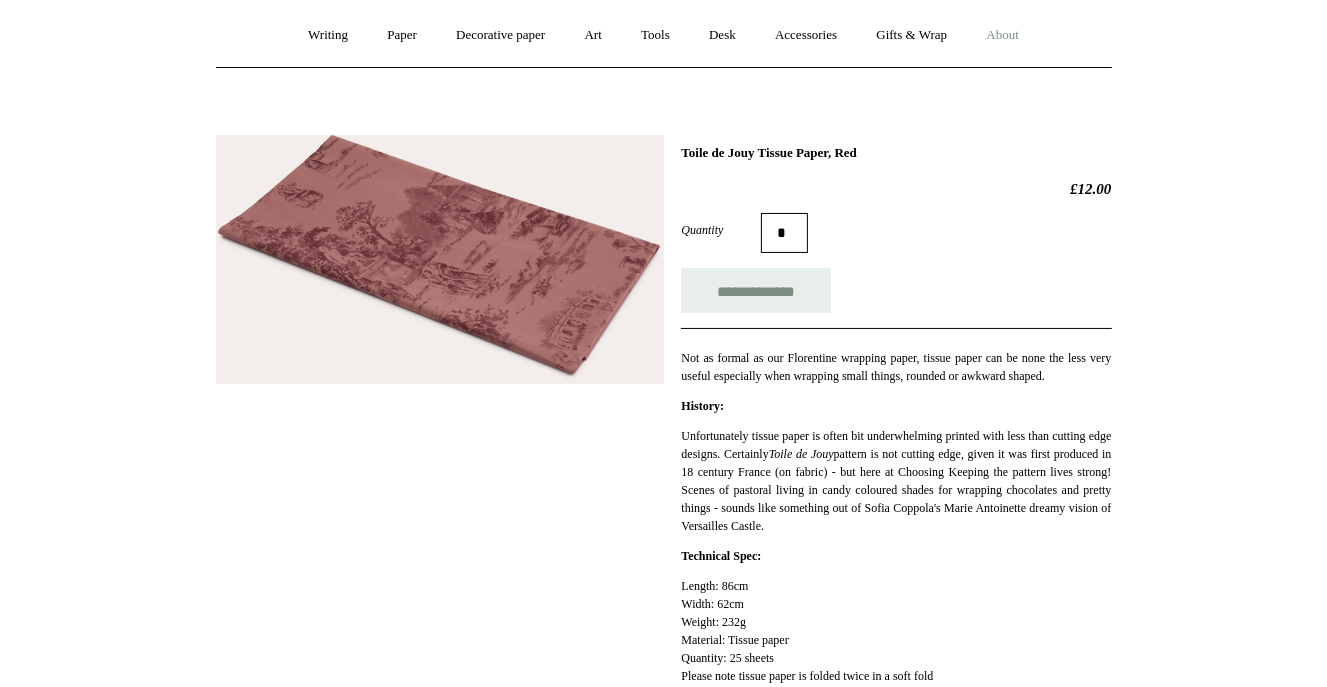 click on "About +" at bounding box center (1002, 35) 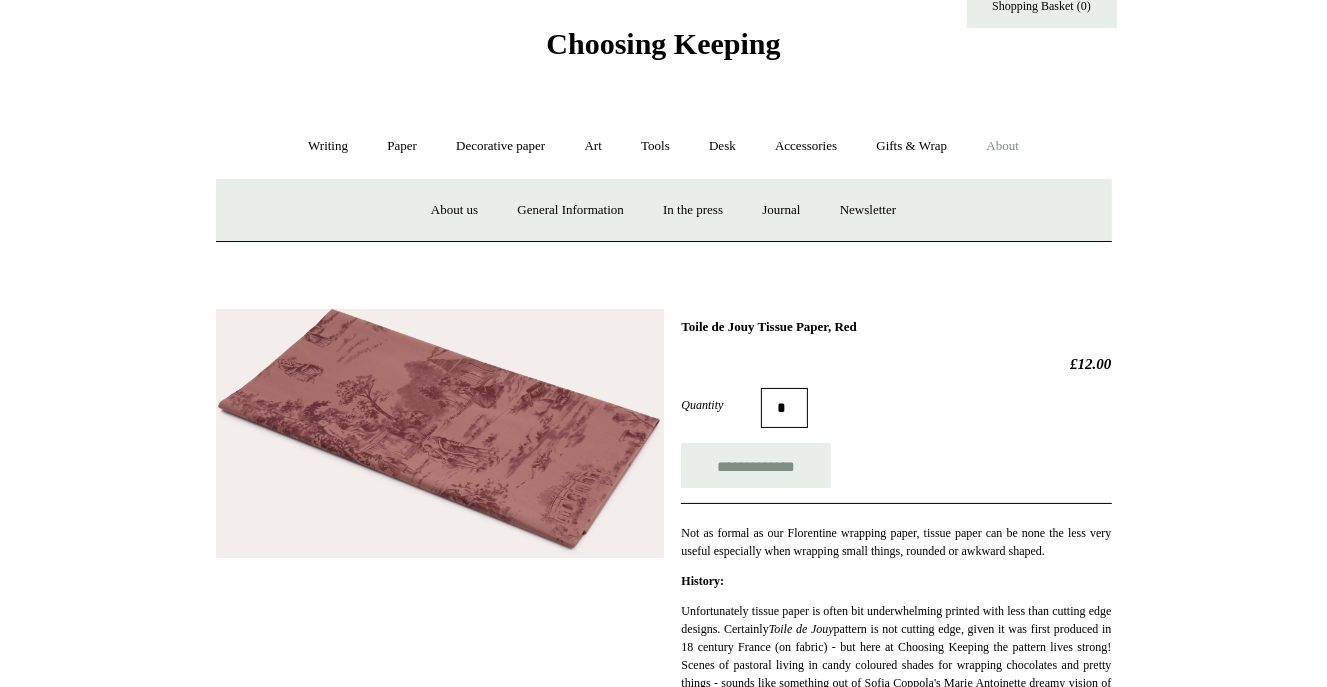 scroll, scrollTop: 38, scrollLeft: 0, axis: vertical 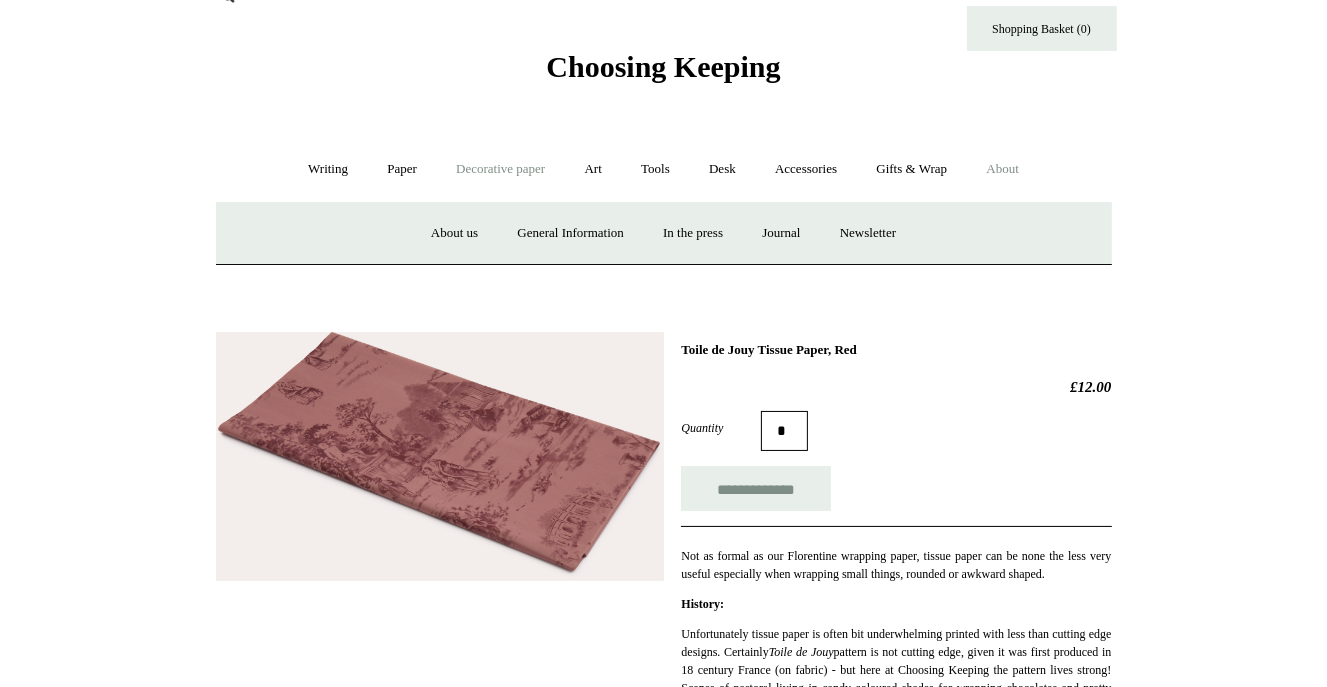 click on "Decorative paper +" at bounding box center (500, 169) 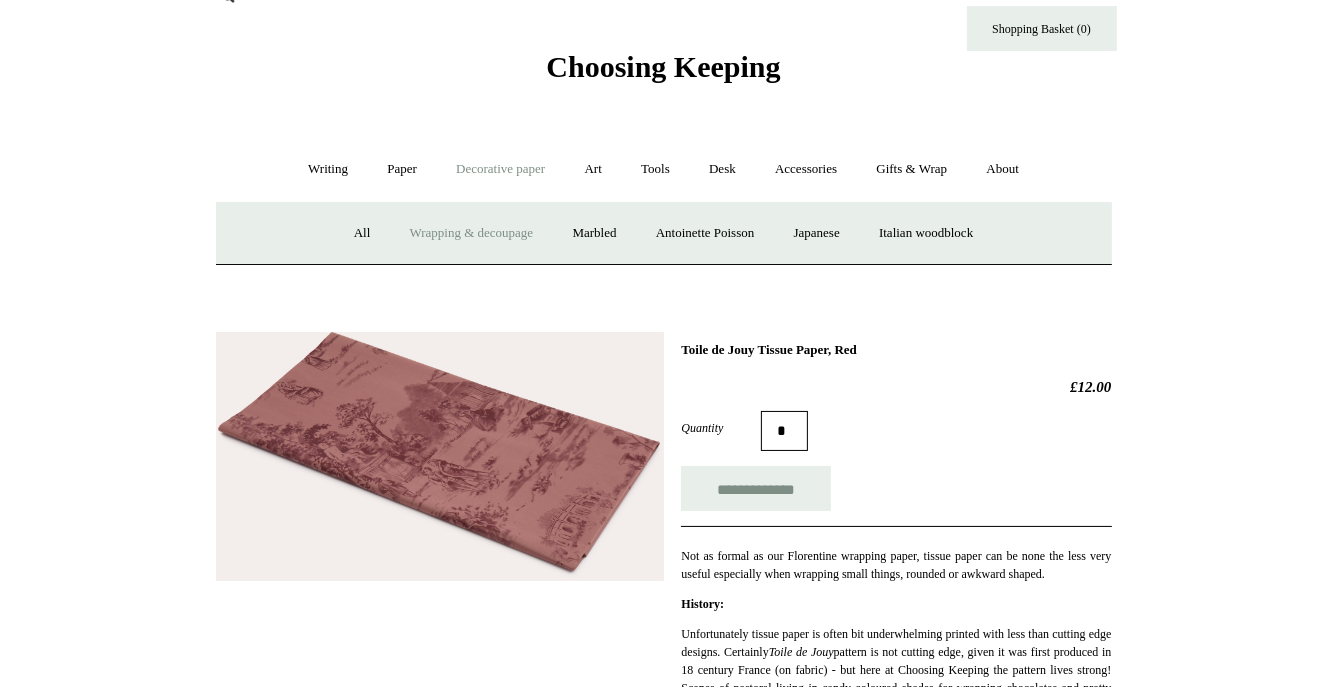 click on "Decorative paper -" at bounding box center [500, 169] 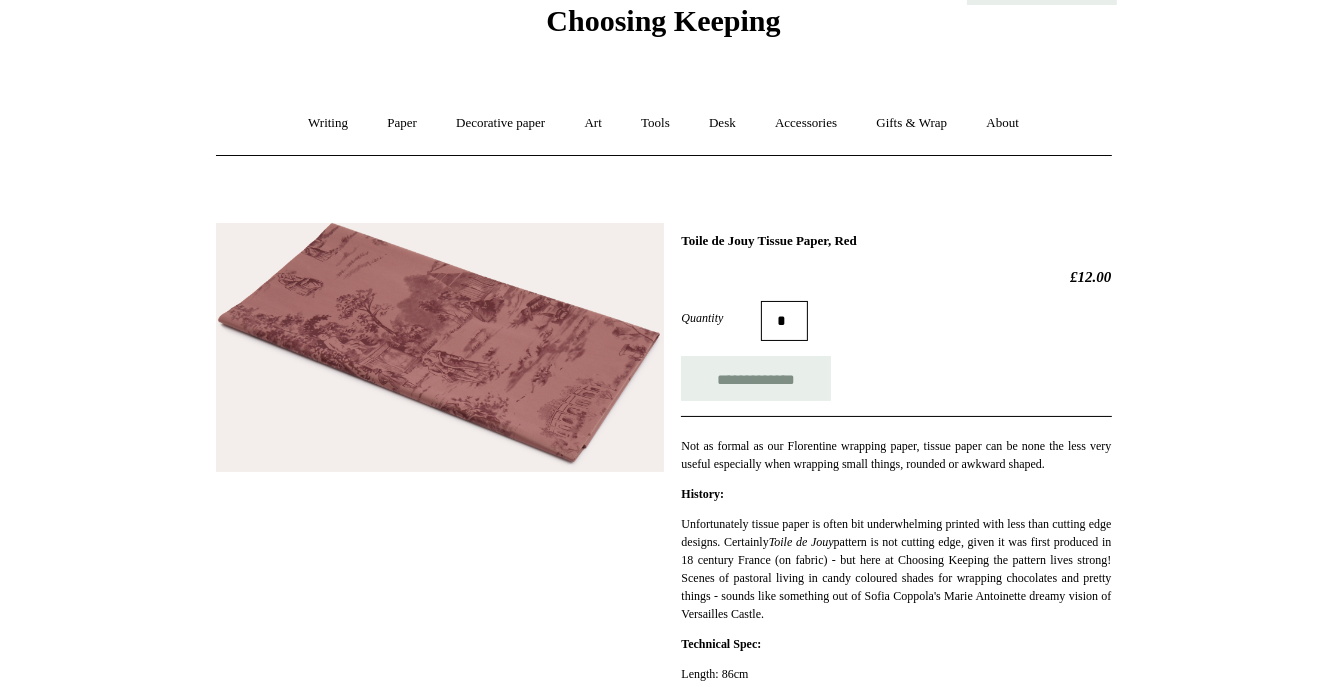 scroll, scrollTop: 64, scrollLeft: 0, axis: vertical 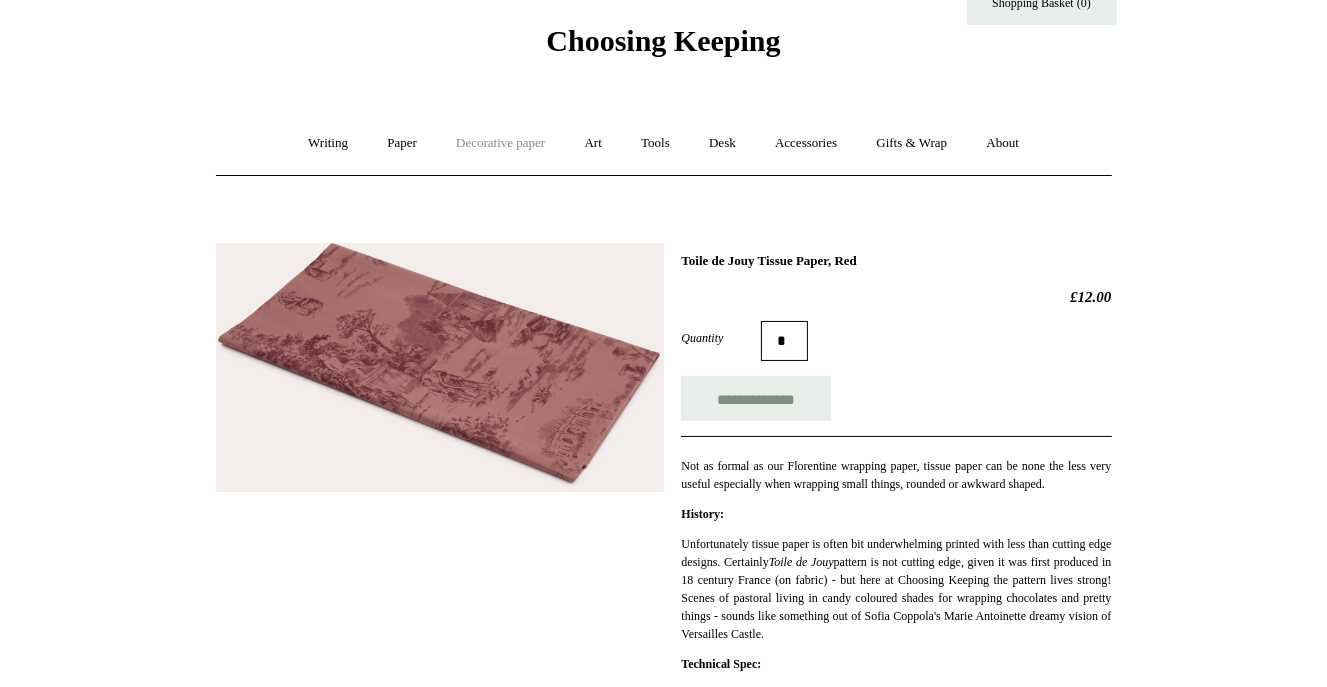 click on "Decorative paper +" at bounding box center [500, 143] 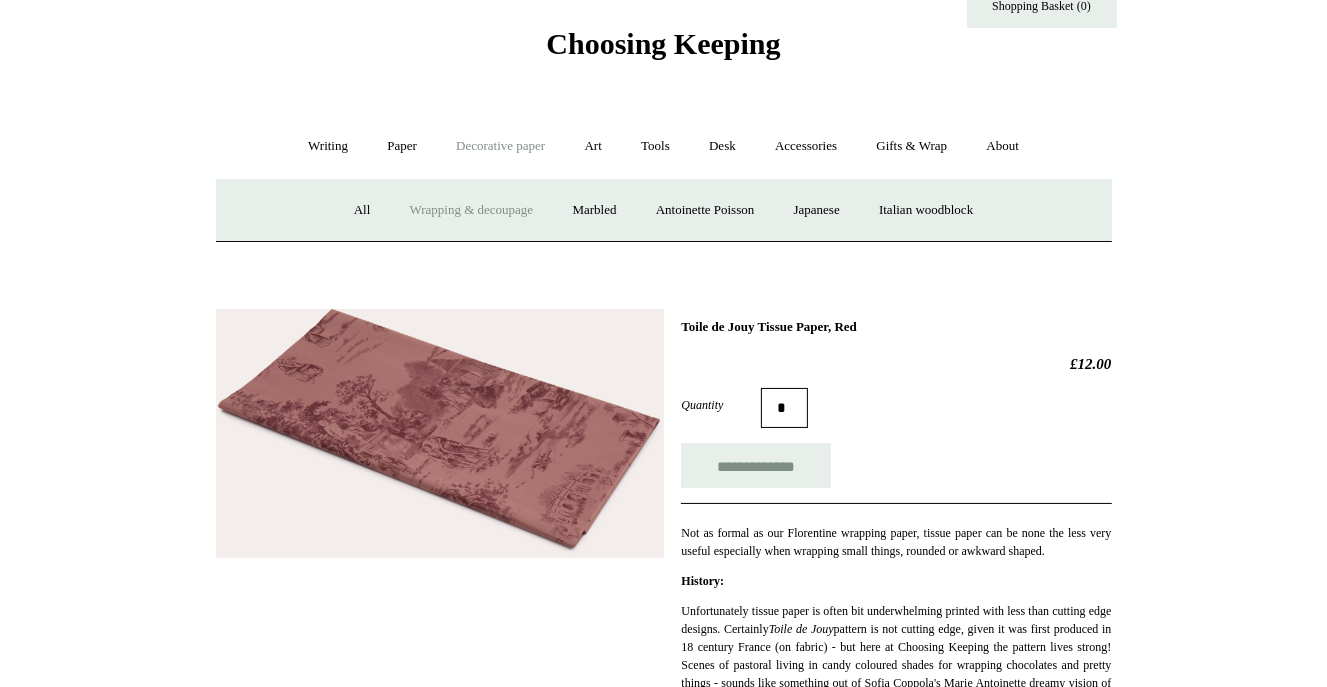 scroll, scrollTop: 60, scrollLeft: 0, axis: vertical 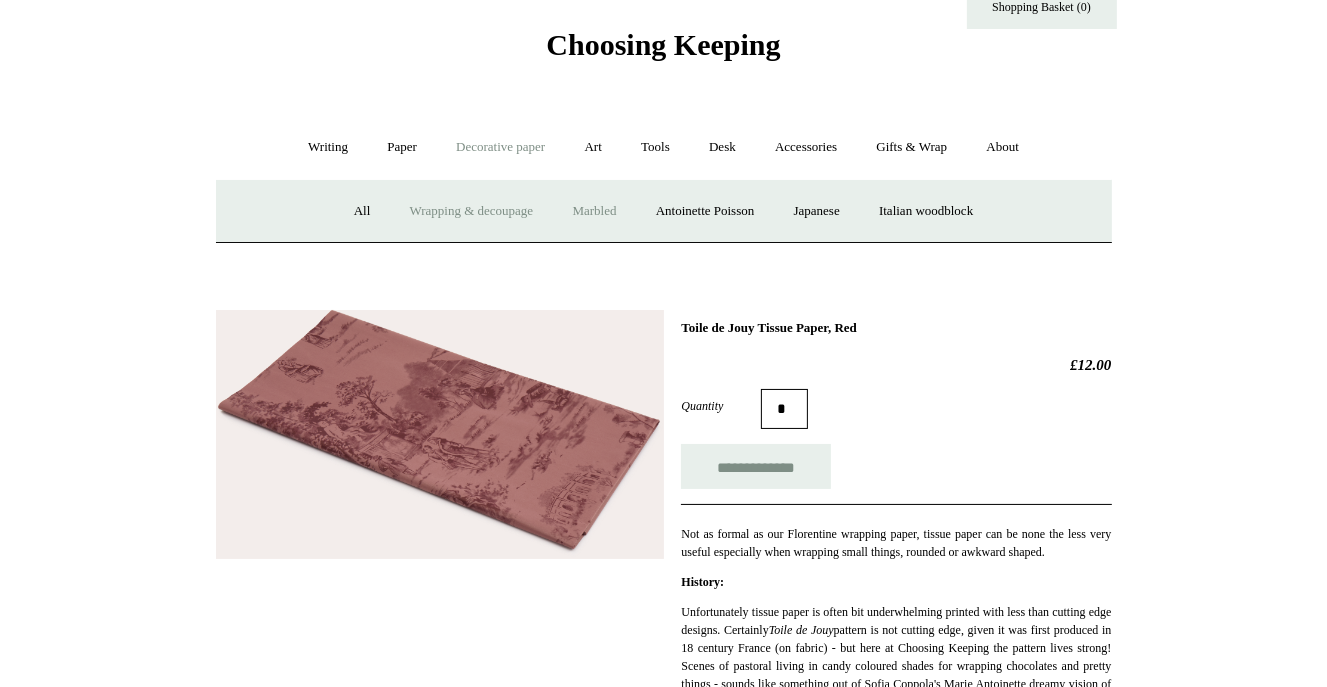 click on "Marbled" at bounding box center (594, 211) 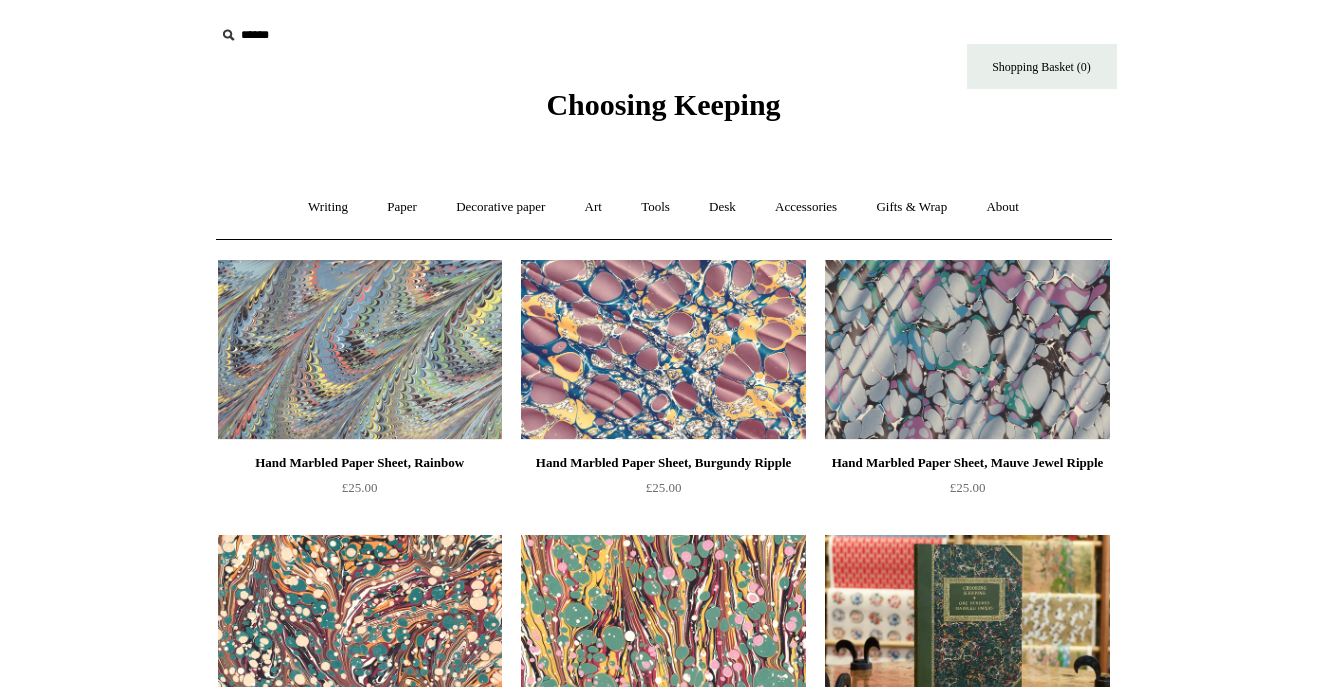 scroll, scrollTop: 0, scrollLeft: 0, axis: both 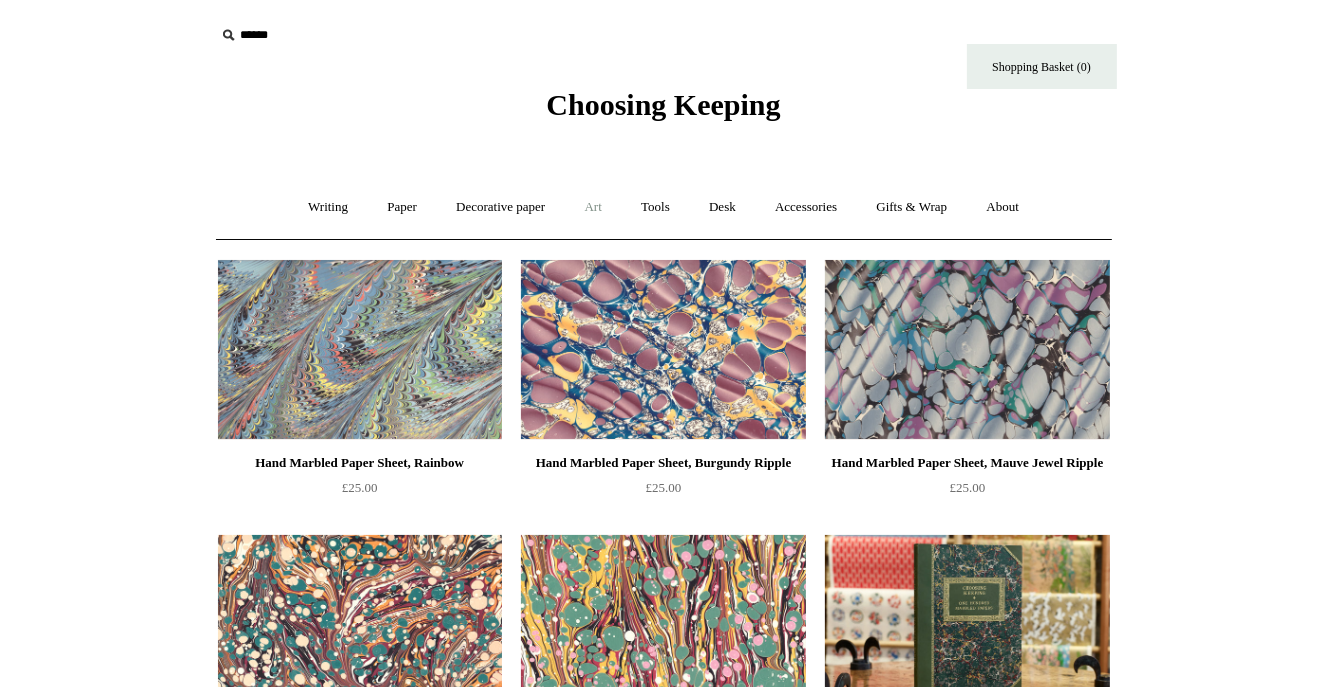 click on "Art +" at bounding box center [593, 207] 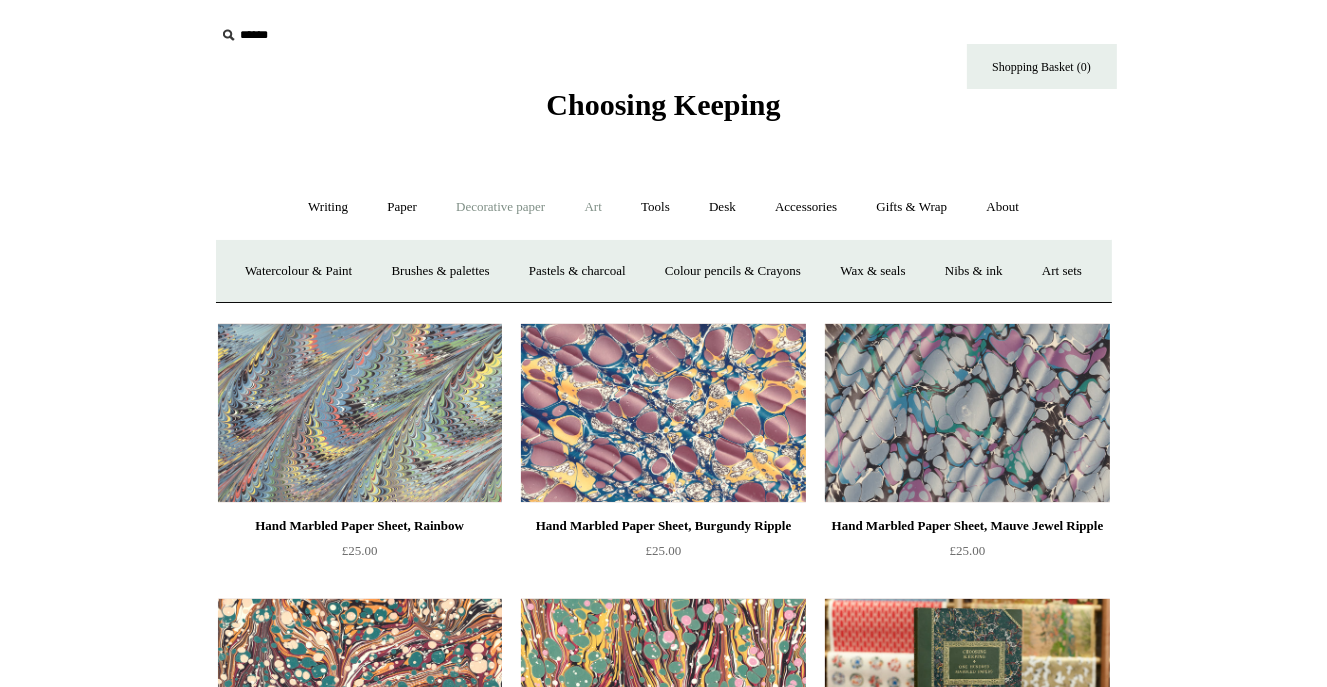 click on "Decorative paper +" at bounding box center [500, 207] 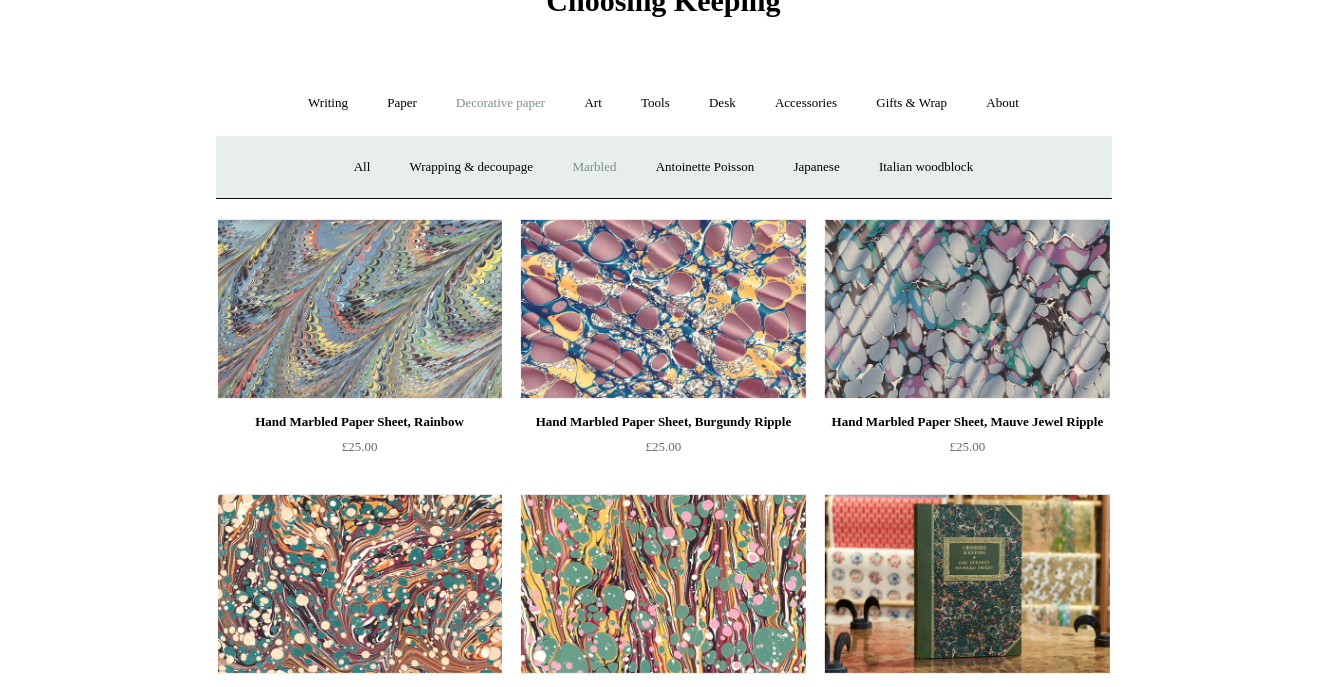 scroll, scrollTop: 12, scrollLeft: 0, axis: vertical 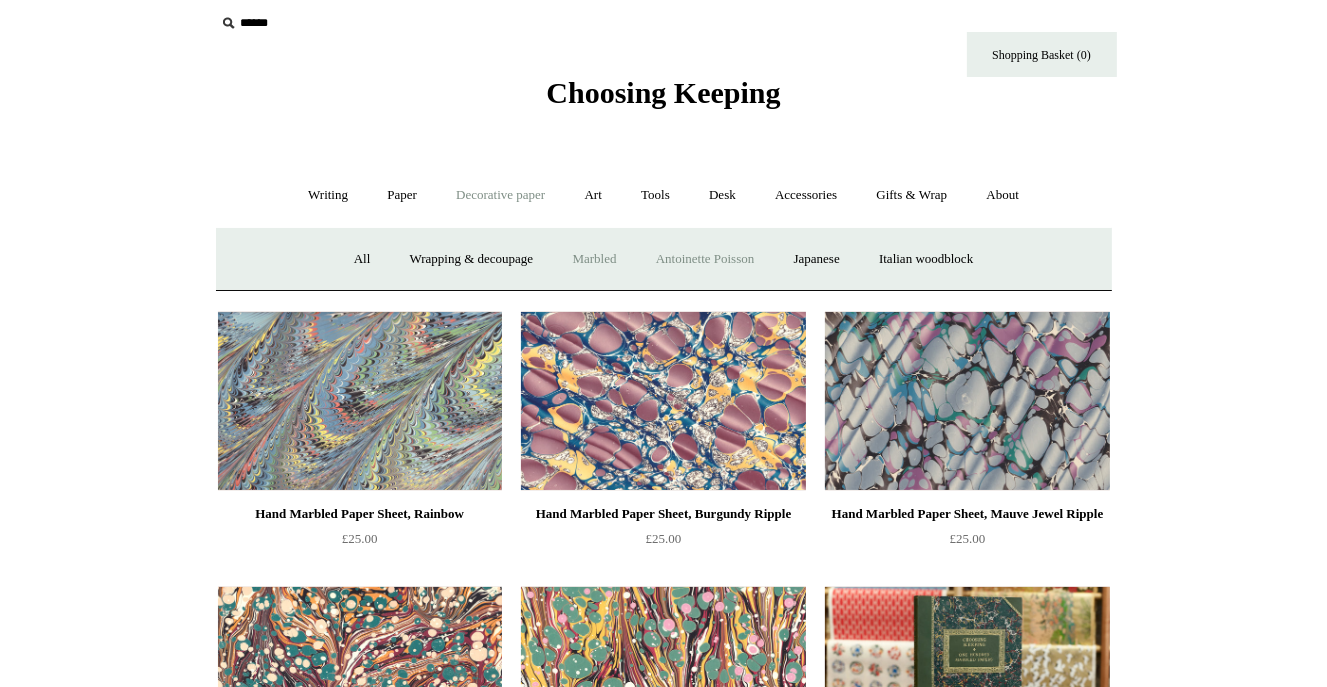click on "Antoinette Poisson" at bounding box center [705, 259] 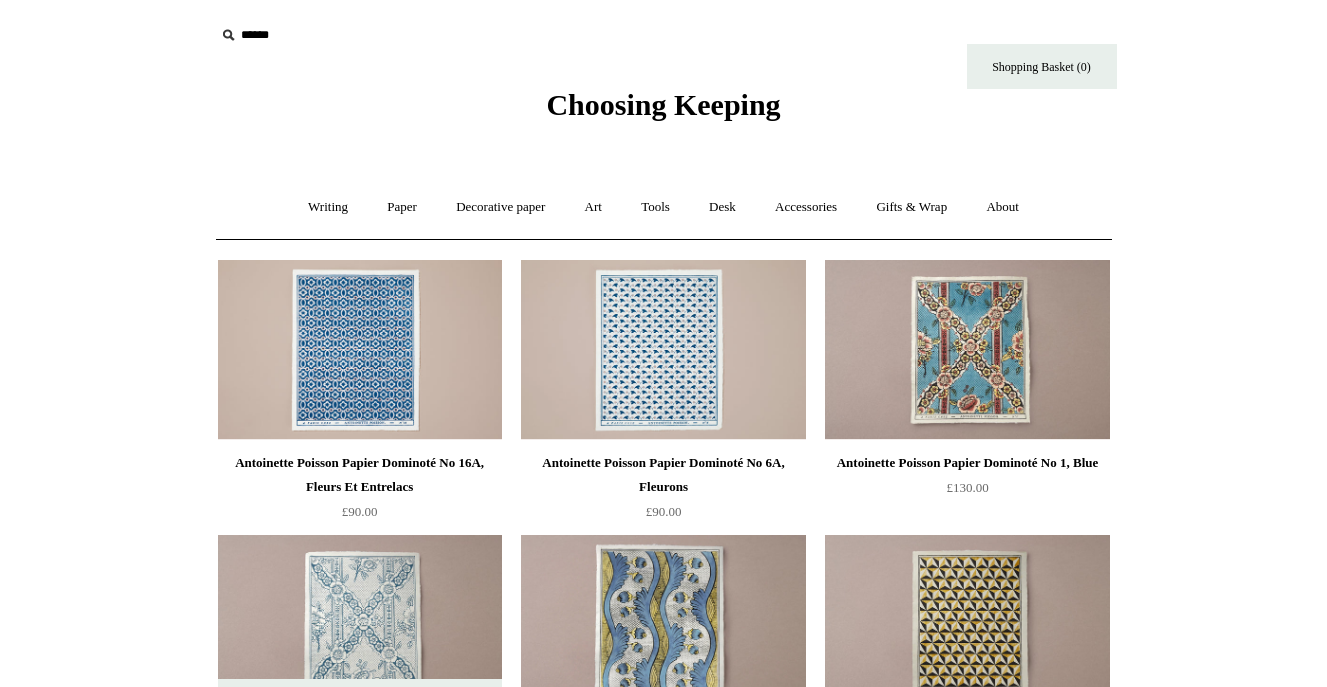 scroll, scrollTop: 0, scrollLeft: 0, axis: both 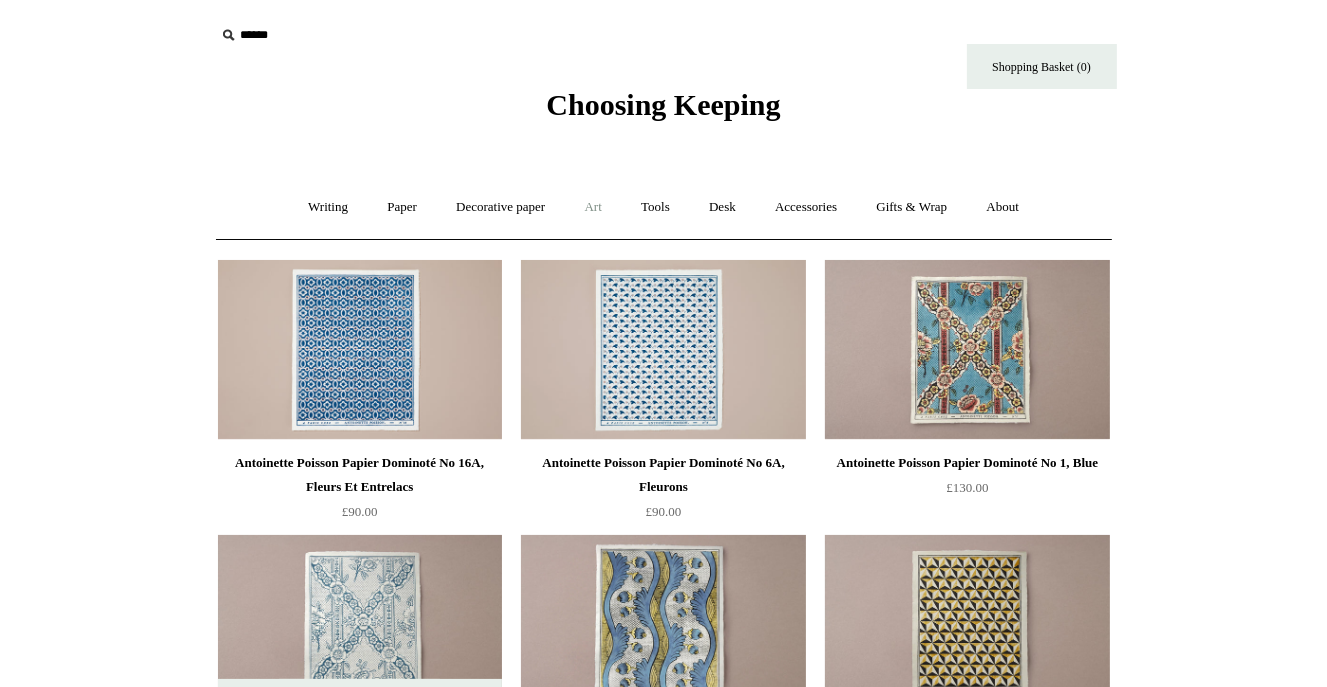 click on "Art +" at bounding box center (593, 207) 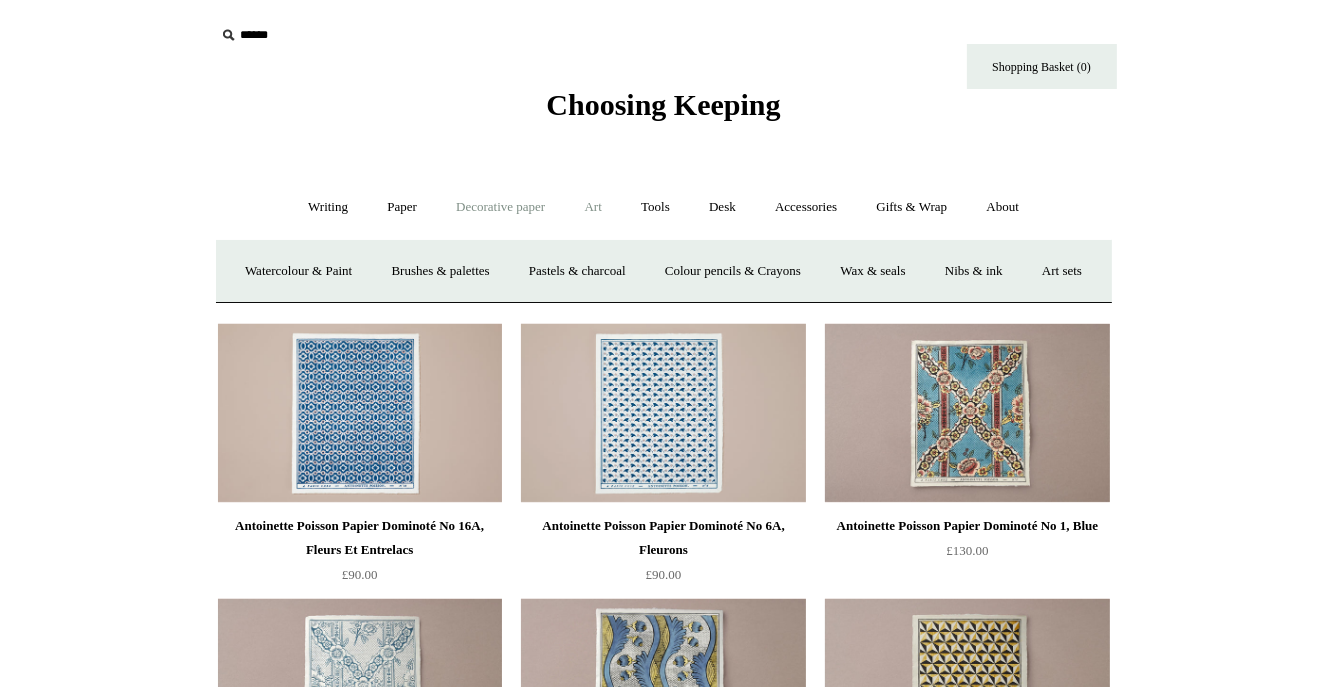 click on "Decorative paper +" at bounding box center (500, 207) 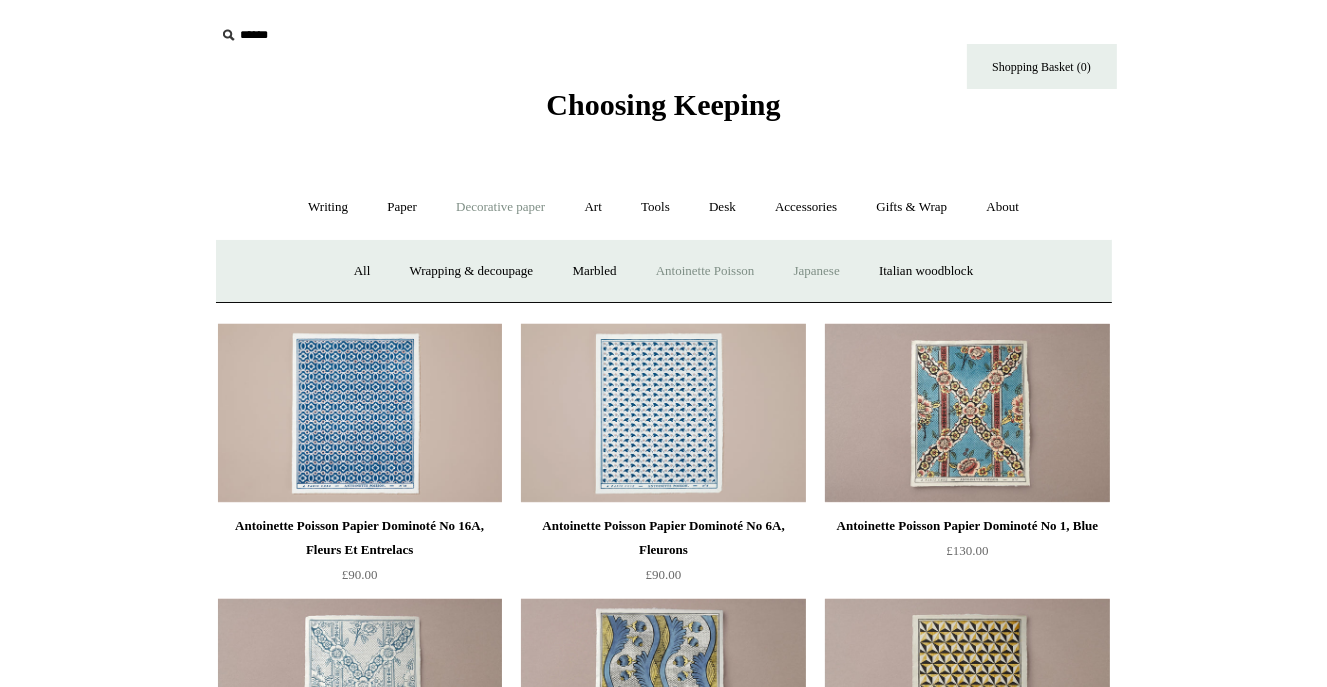 click on "Japanese" at bounding box center (817, 271) 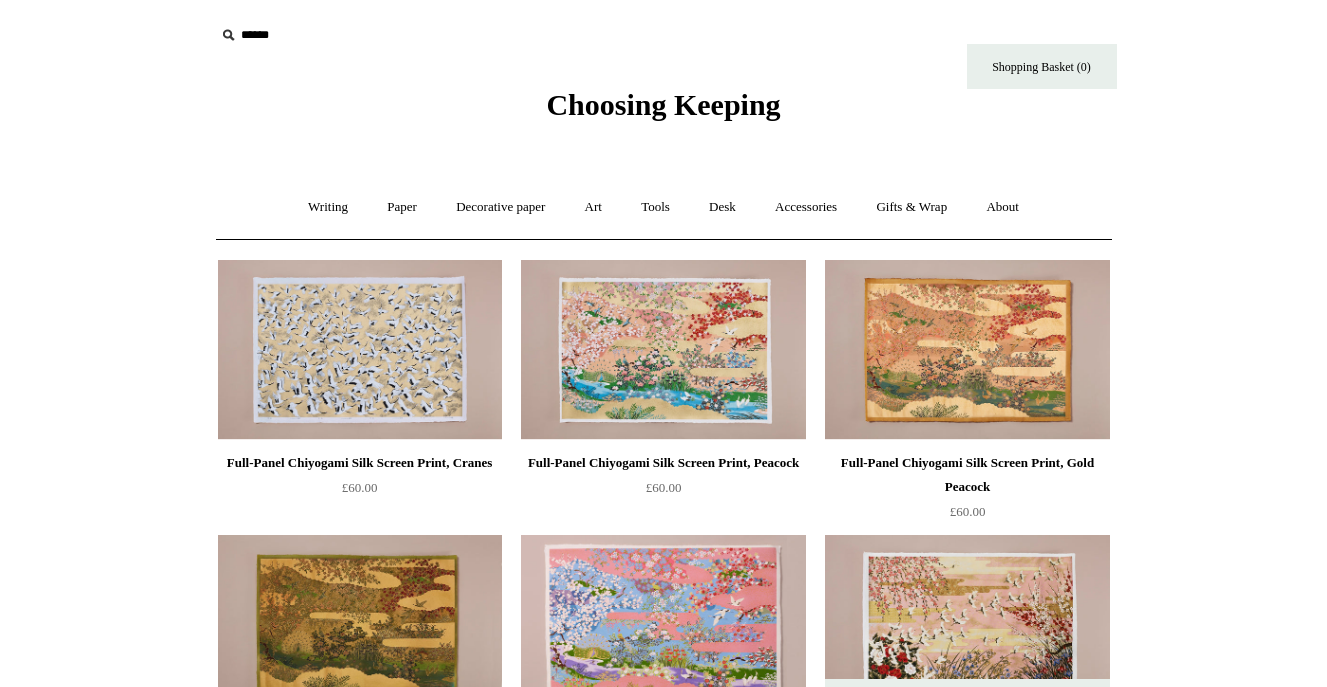 scroll, scrollTop: 0, scrollLeft: 0, axis: both 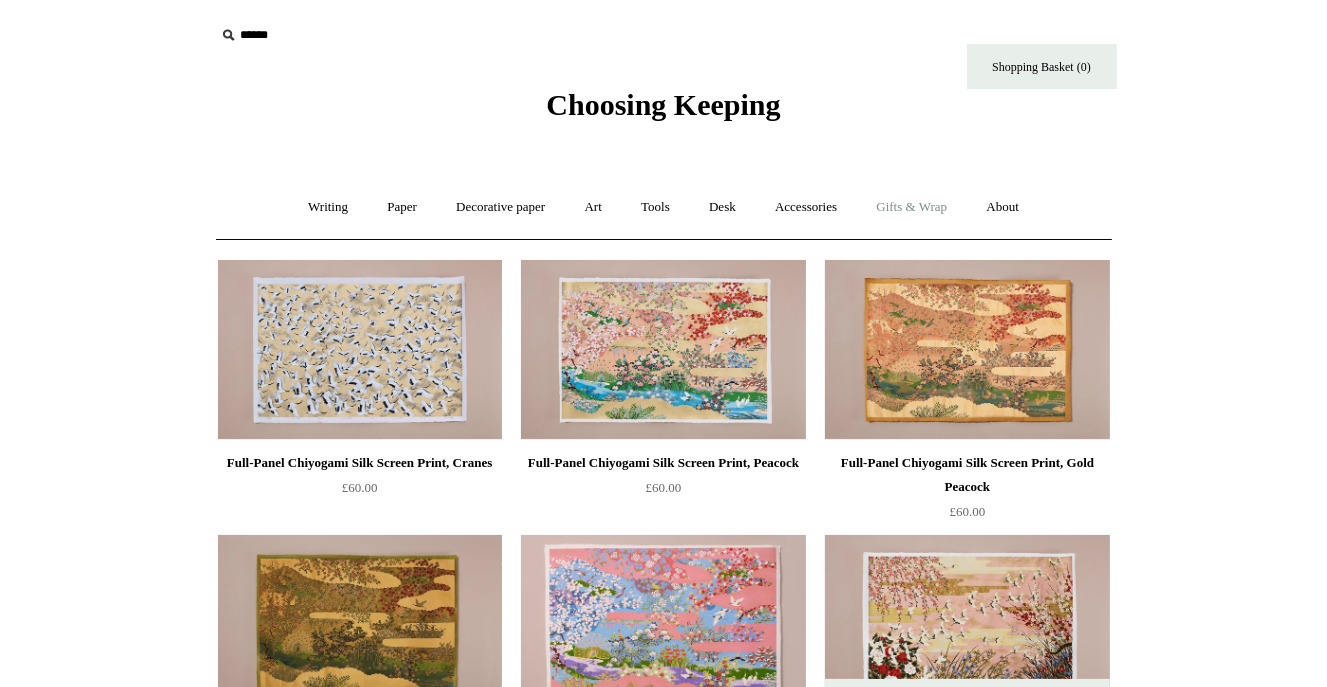 click on "Gifts & Wrap +" at bounding box center [911, 207] 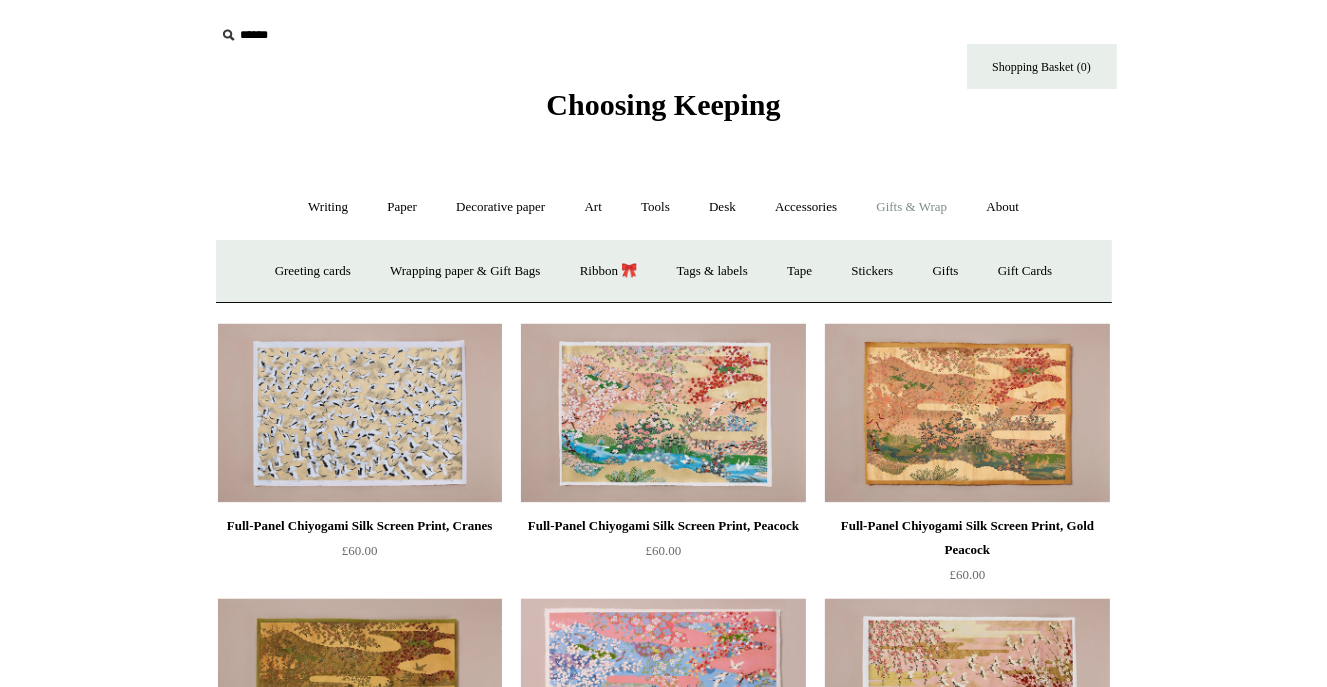 click on "Gifts & Wrap -" at bounding box center (911, 207) 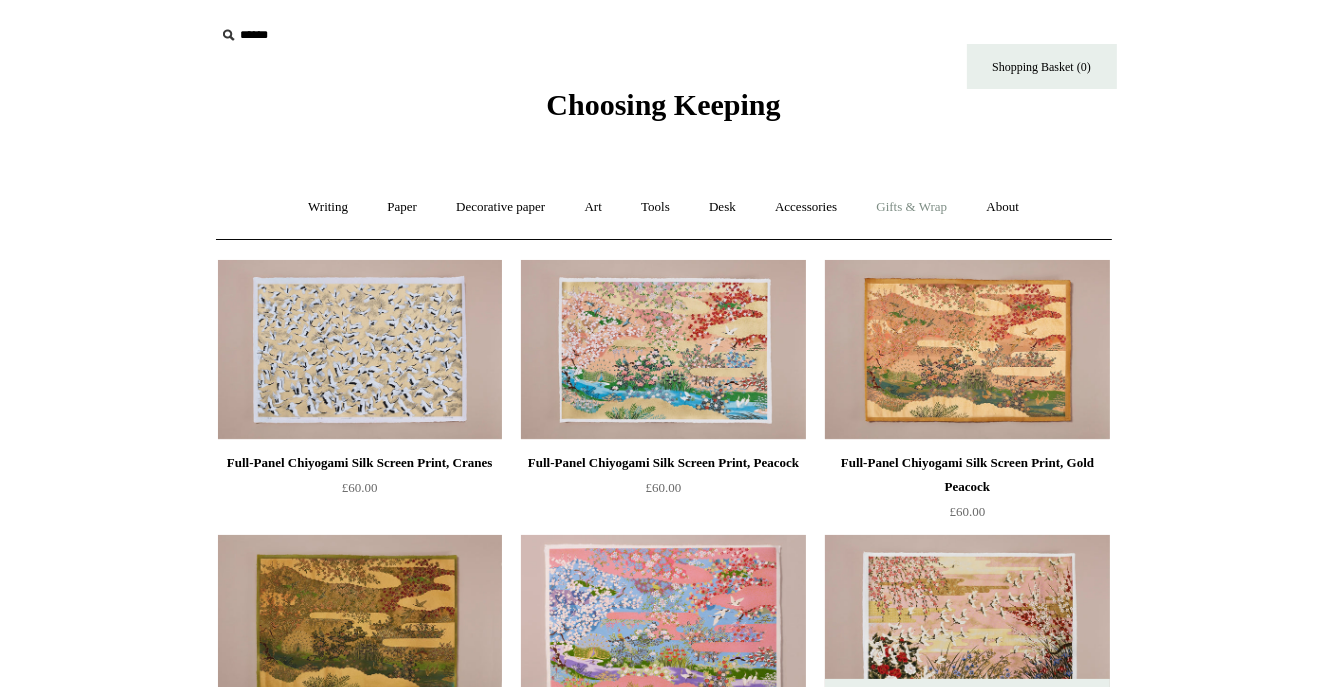 click on "Gifts & Wrap +" at bounding box center [911, 207] 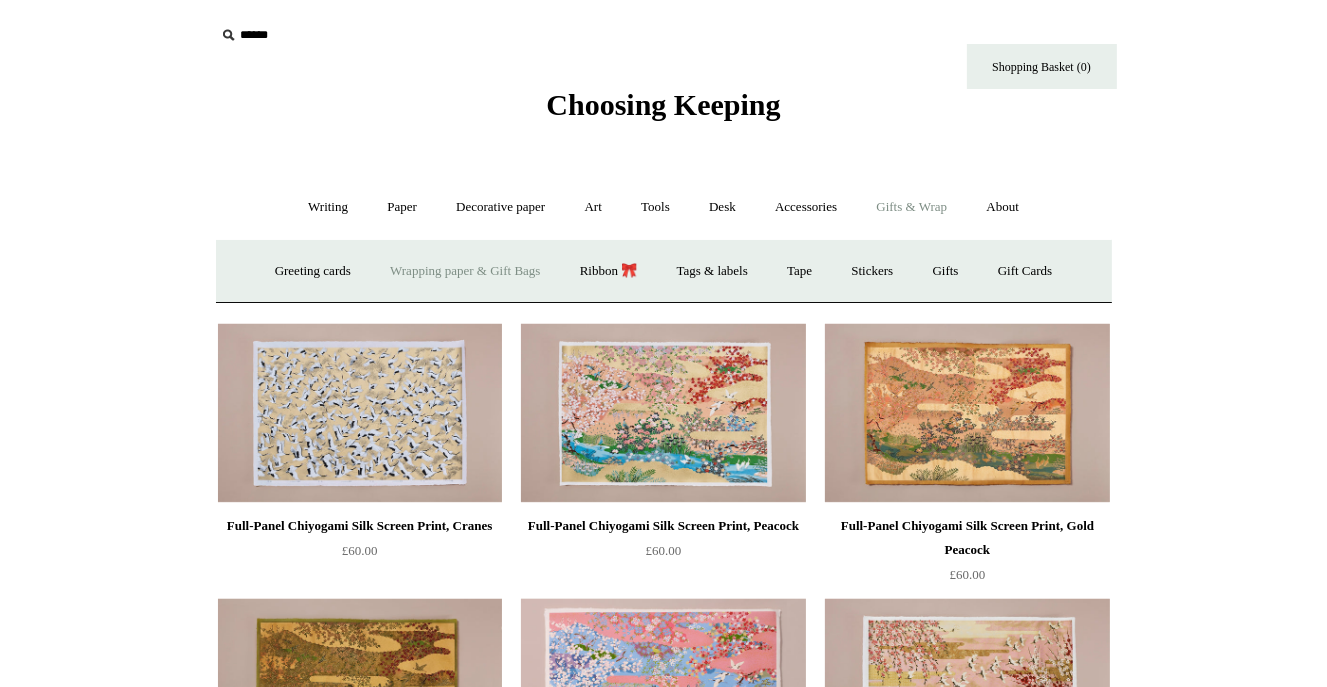 click on "Wrapping paper & Gift Bags" at bounding box center (465, 271) 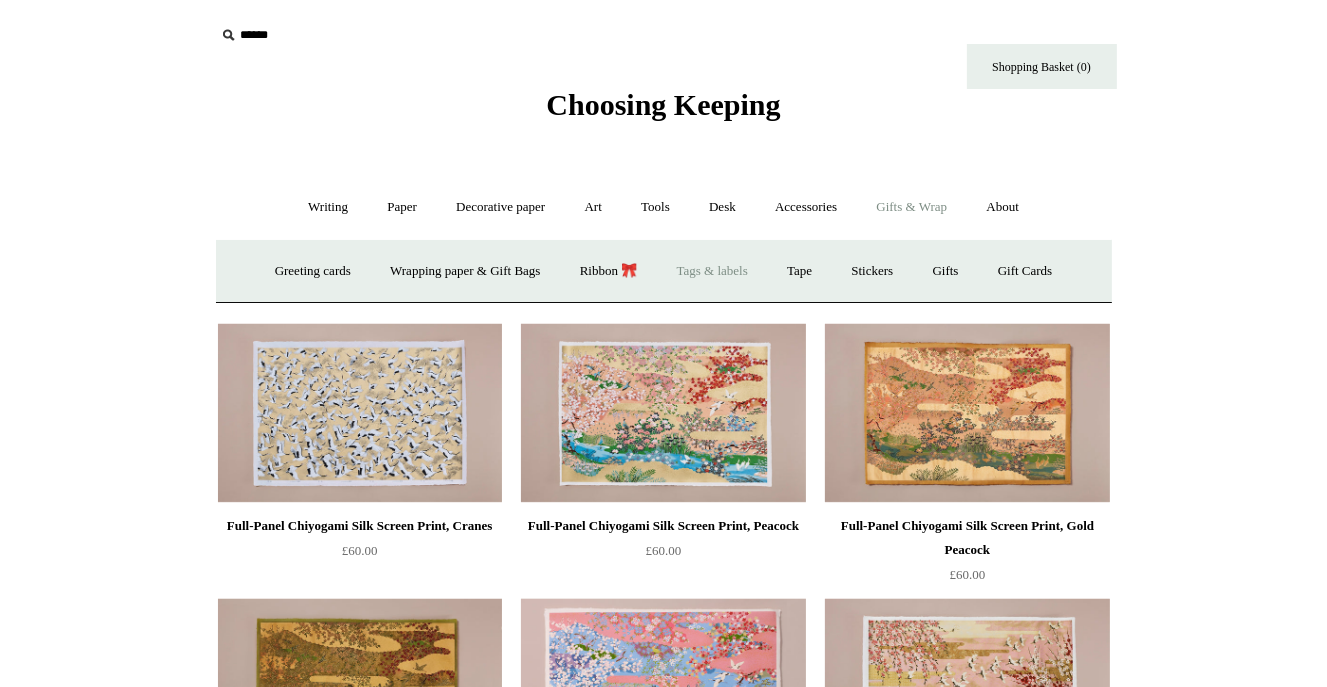 click on "Tags & labels" at bounding box center (712, 271) 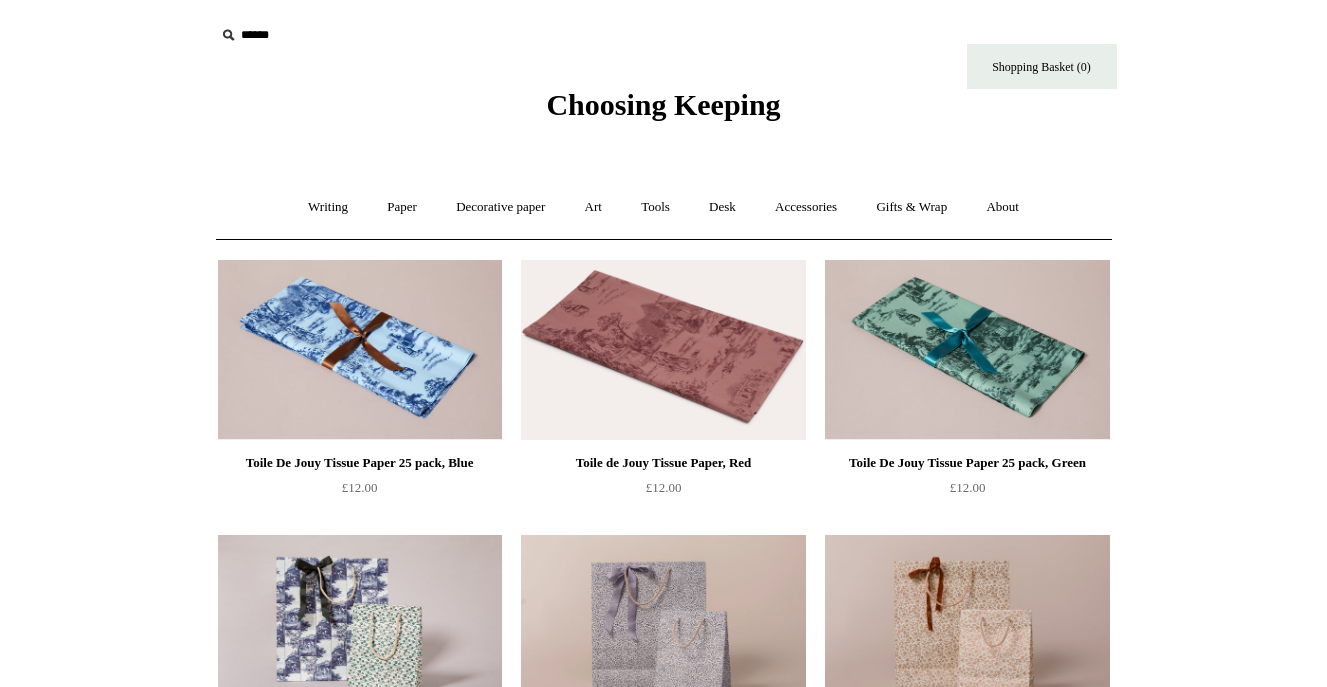 scroll, scrollTop: 0, scrollLeft: 0, axis: both 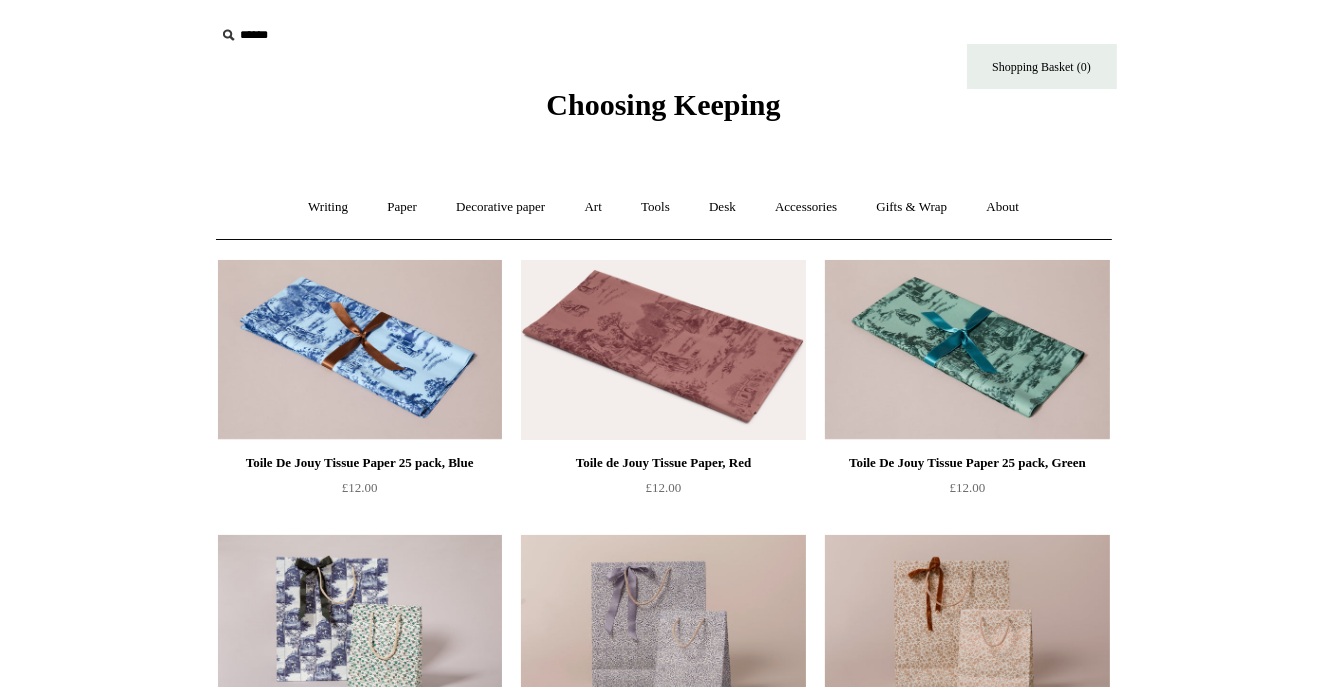 click on "Menu
Choosing Keeping
*
Shipping Information
Shopping Basket (0)
*
⤺
+ +" at bounding box center (663, 1529) 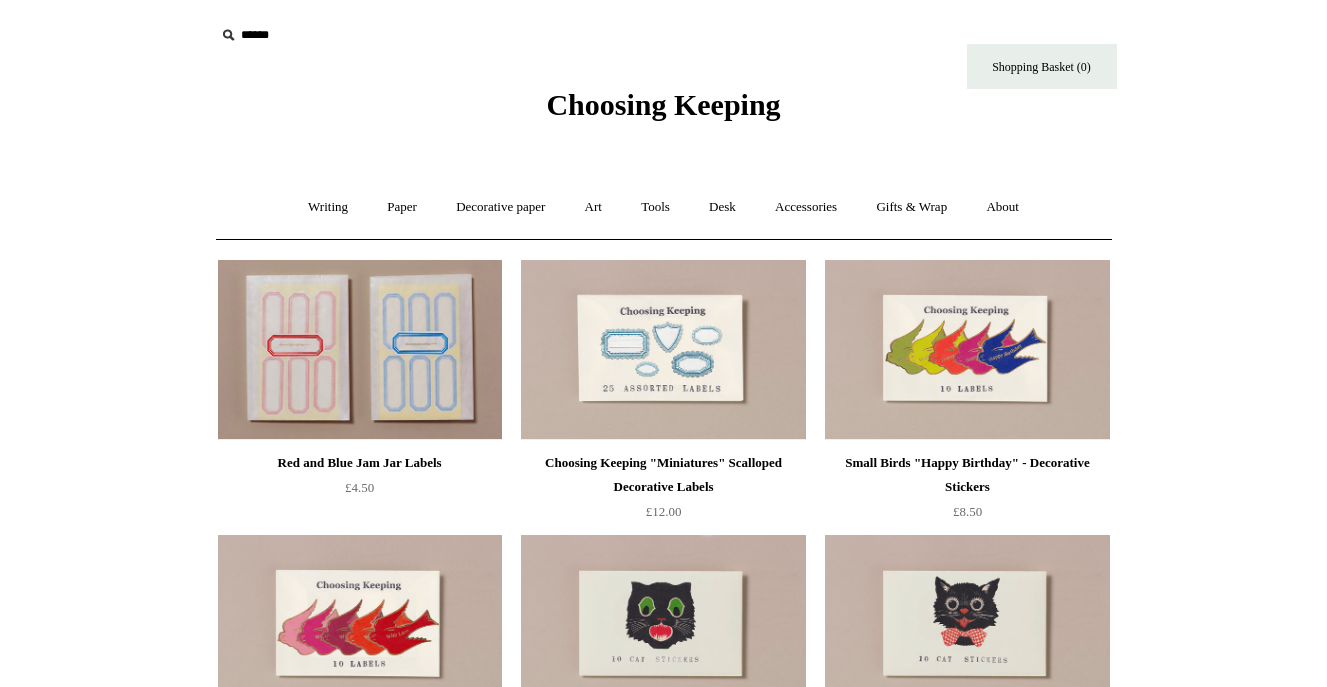 scroll, scrollTop: 0, scrollLeft: 0, axis: both 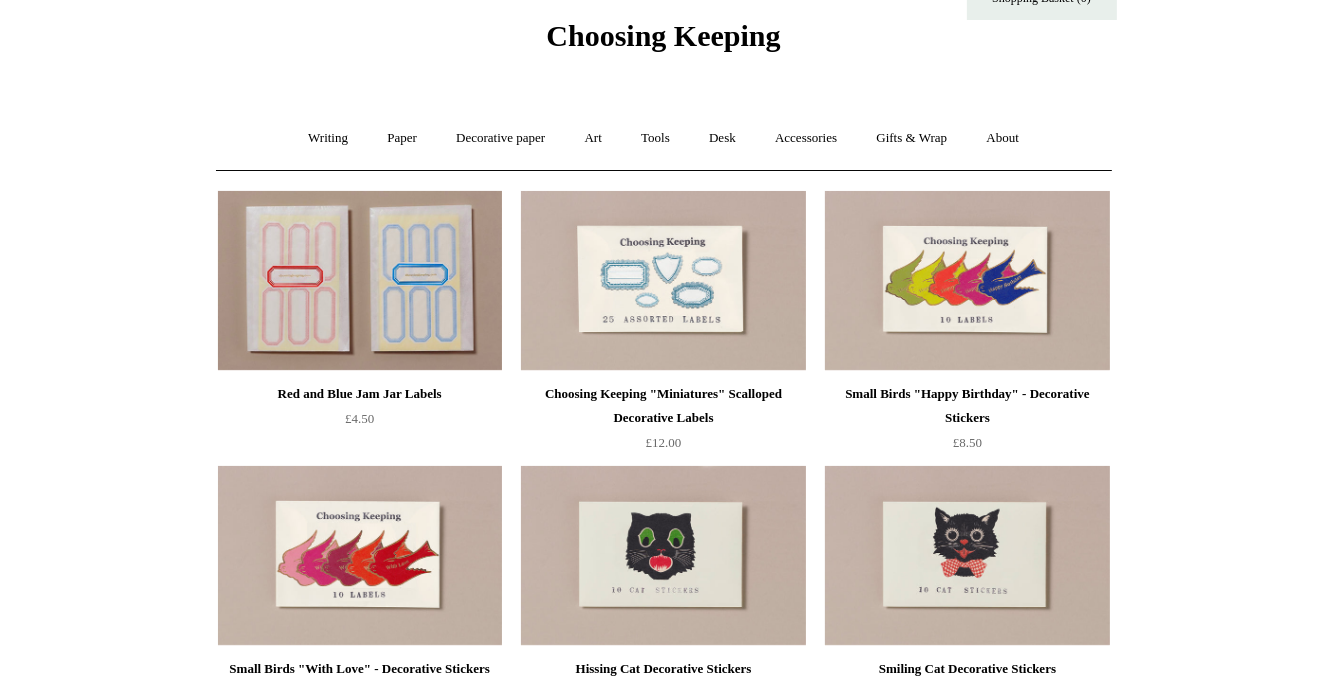 click at bounding box center (360, 281) 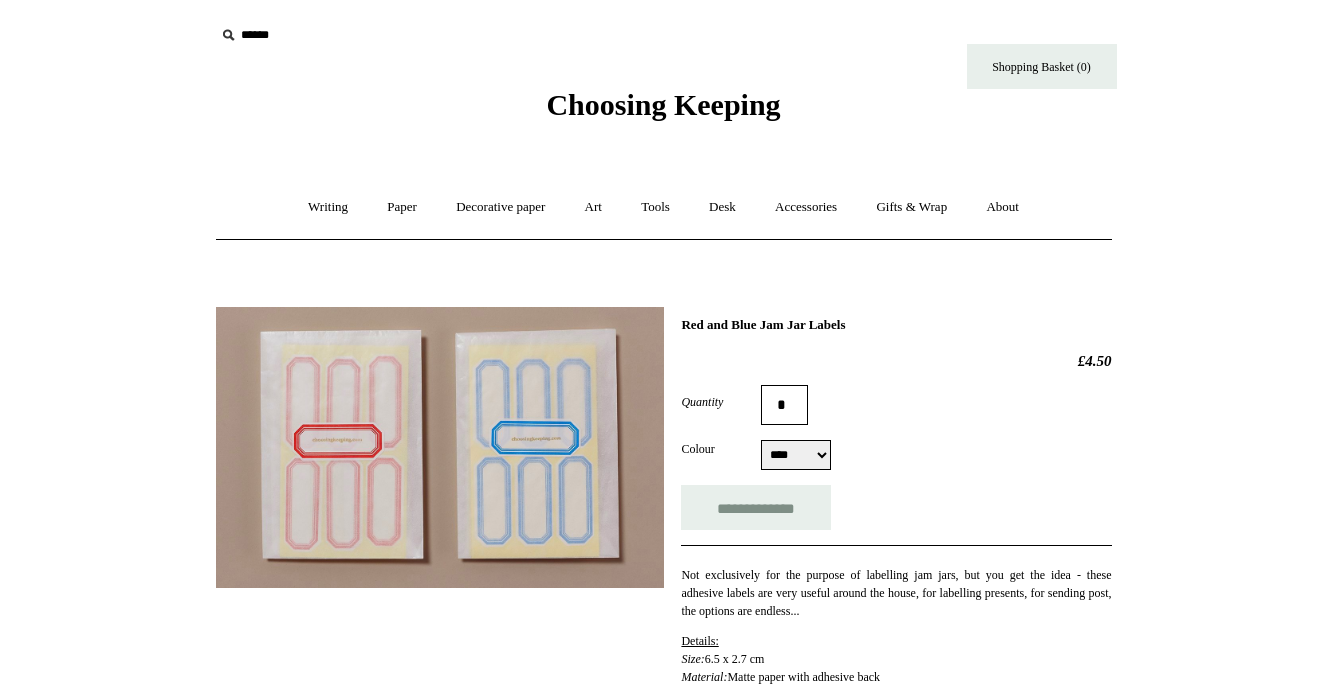 select on "****" 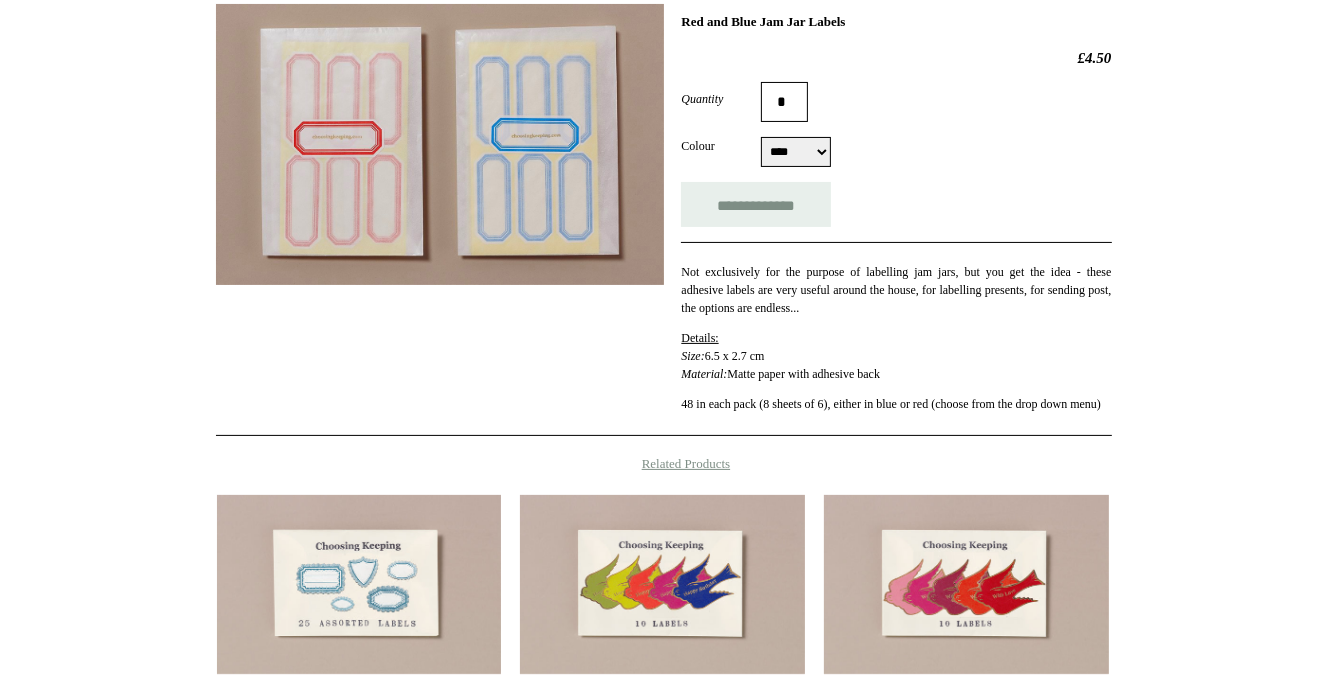 scroll, scrollTop: 326, scrollLeft: 0, axis: vertical 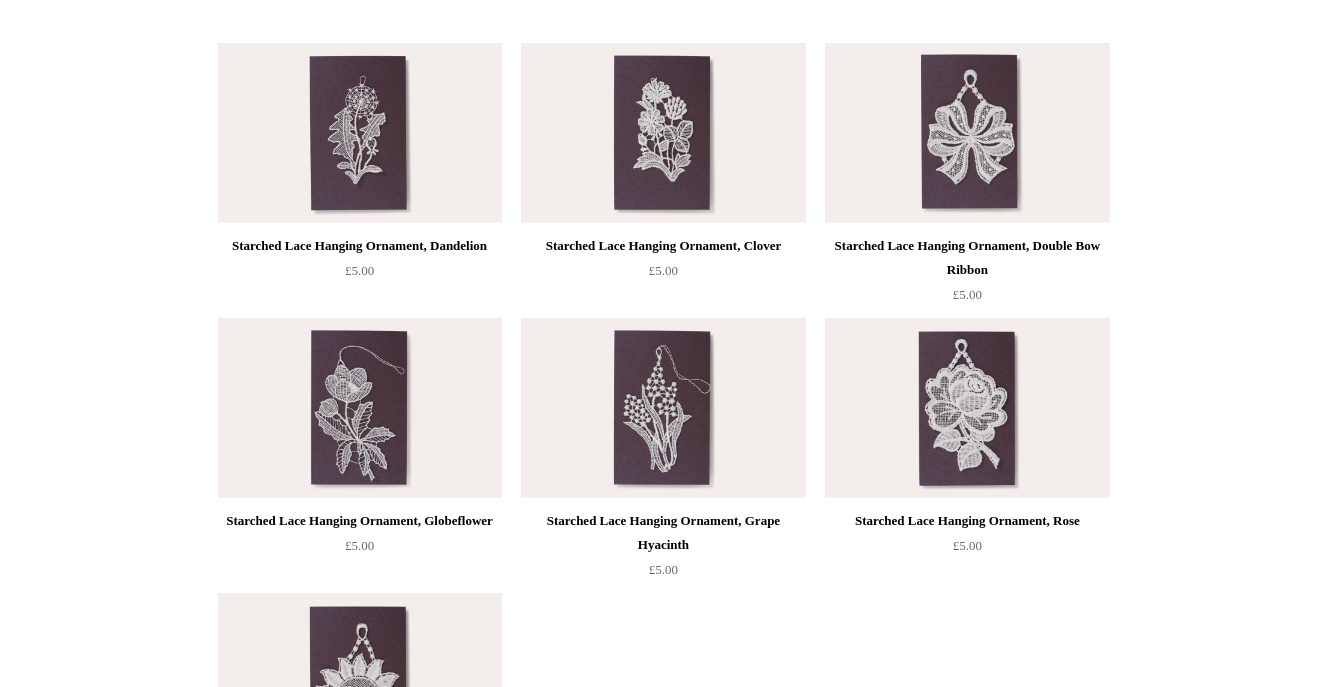 click at bounding box center [360, 408] 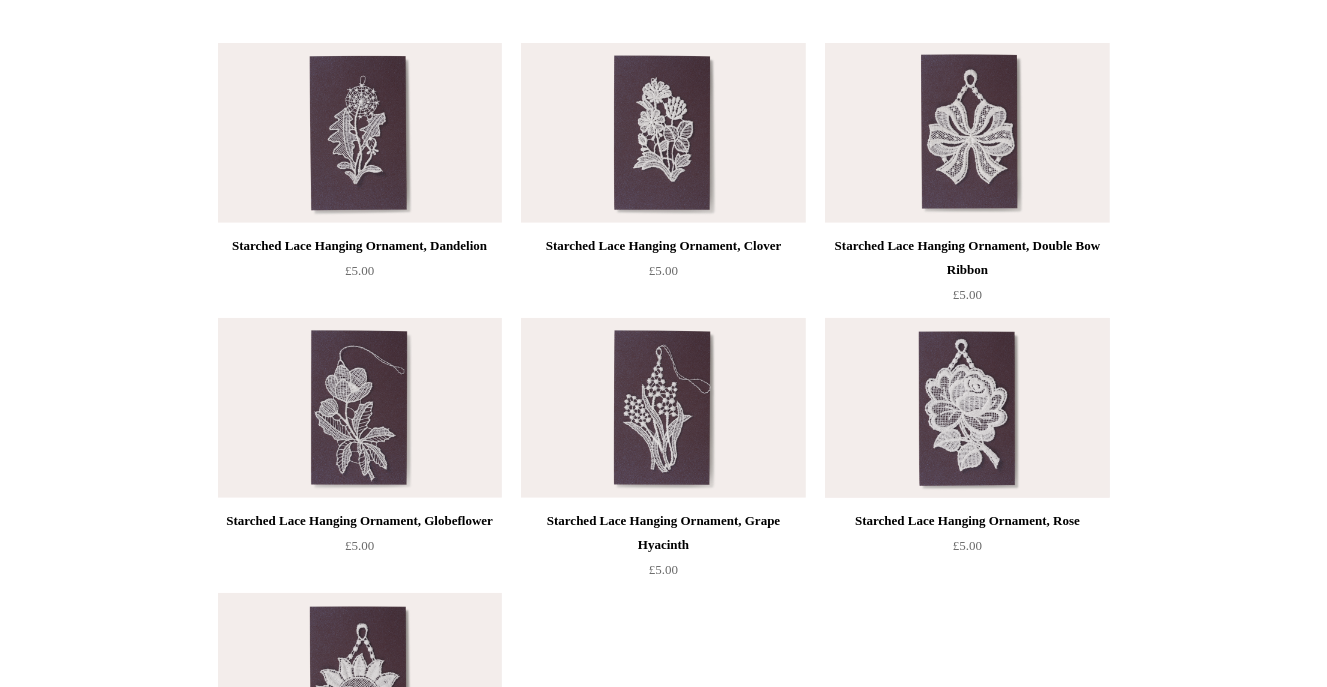 click at bounding box center [967, 408] 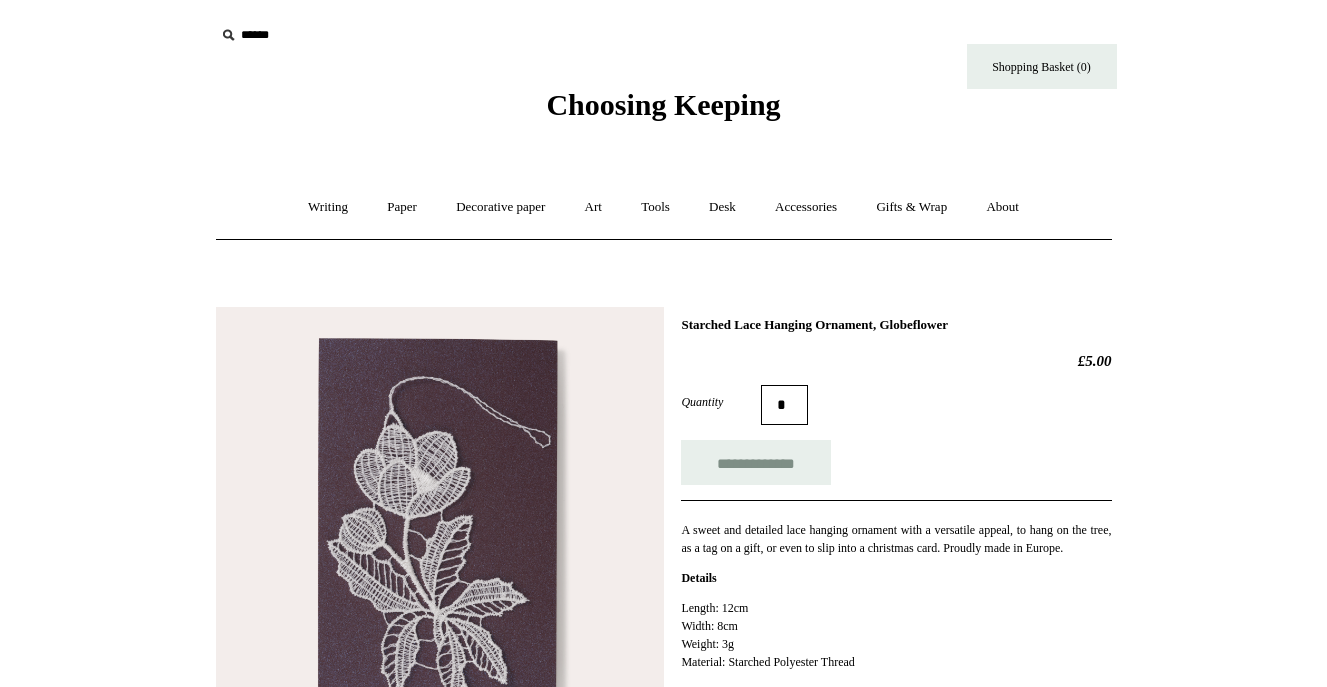 scroll, scrollTop: 0, scrollLeft: 0, axis: both 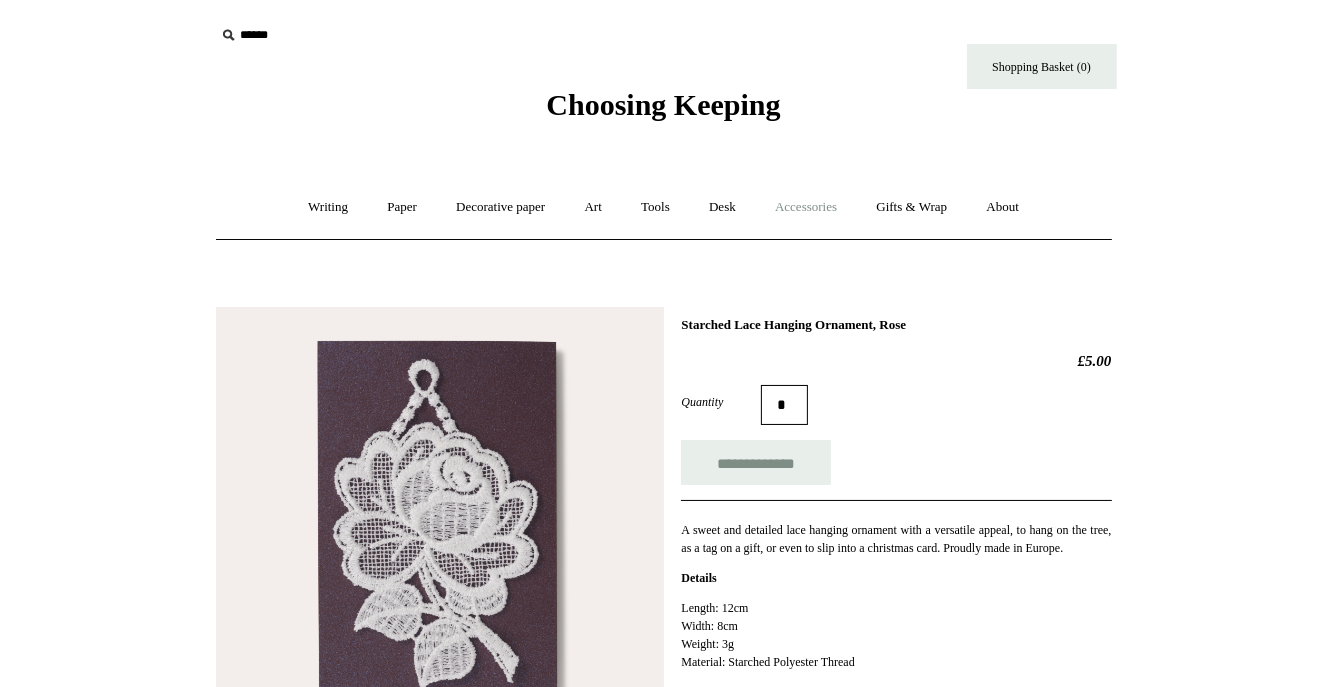 click on "Accessories +" at bounding box center [806, 207] 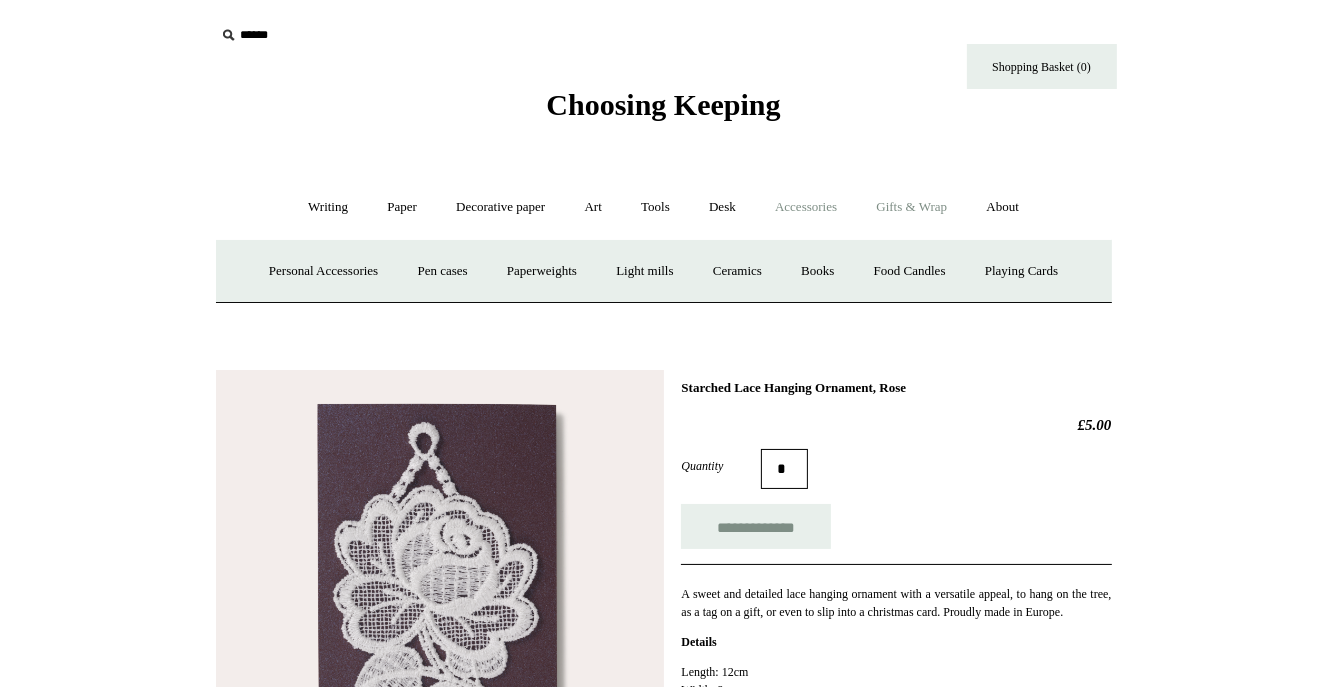 click on "Gifts & Wrap +" at bounding box center [911, 207] 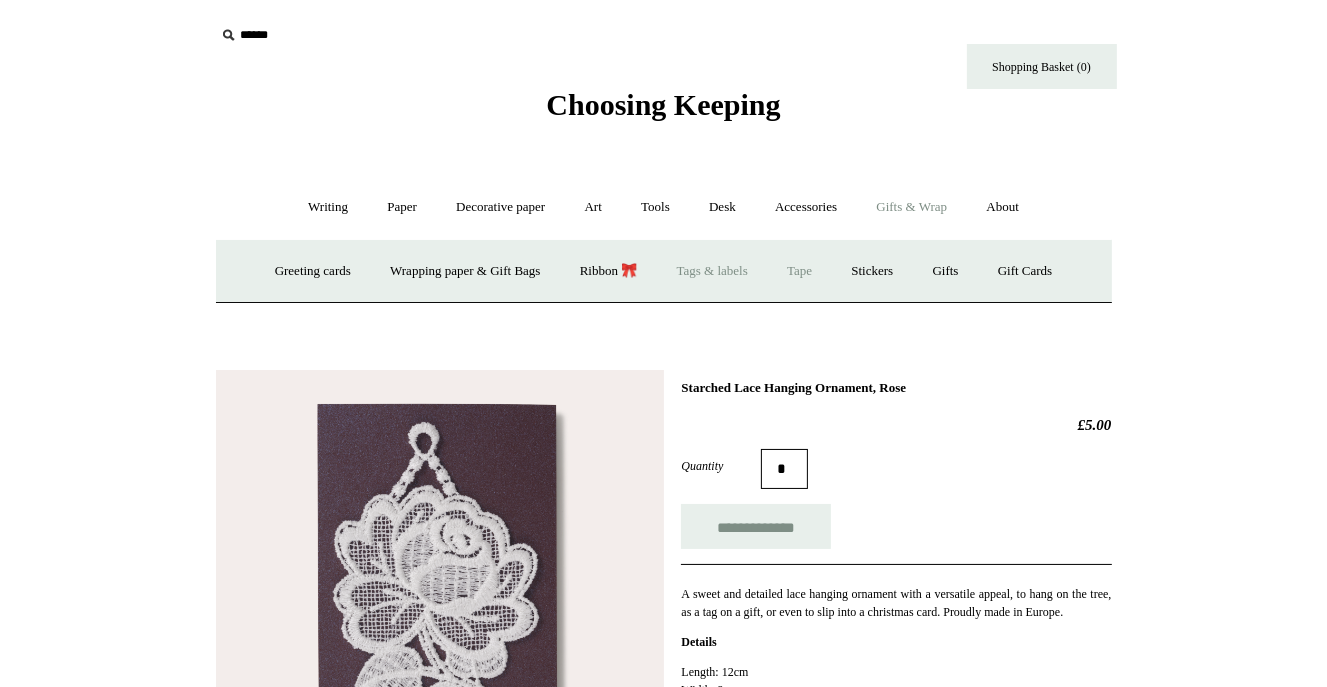 click on "Tape" at bounding box center [799, 271] 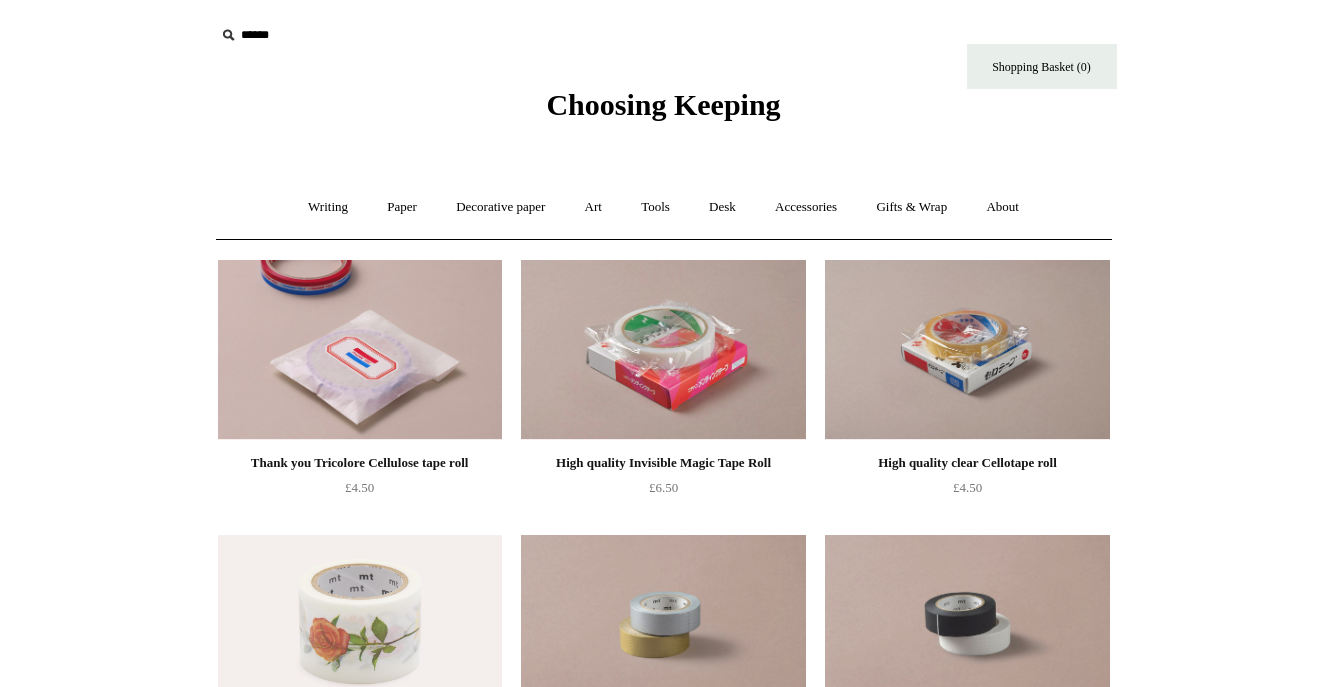 scroll, scrollTop: 0, scrollLeft: 0, axis: both 